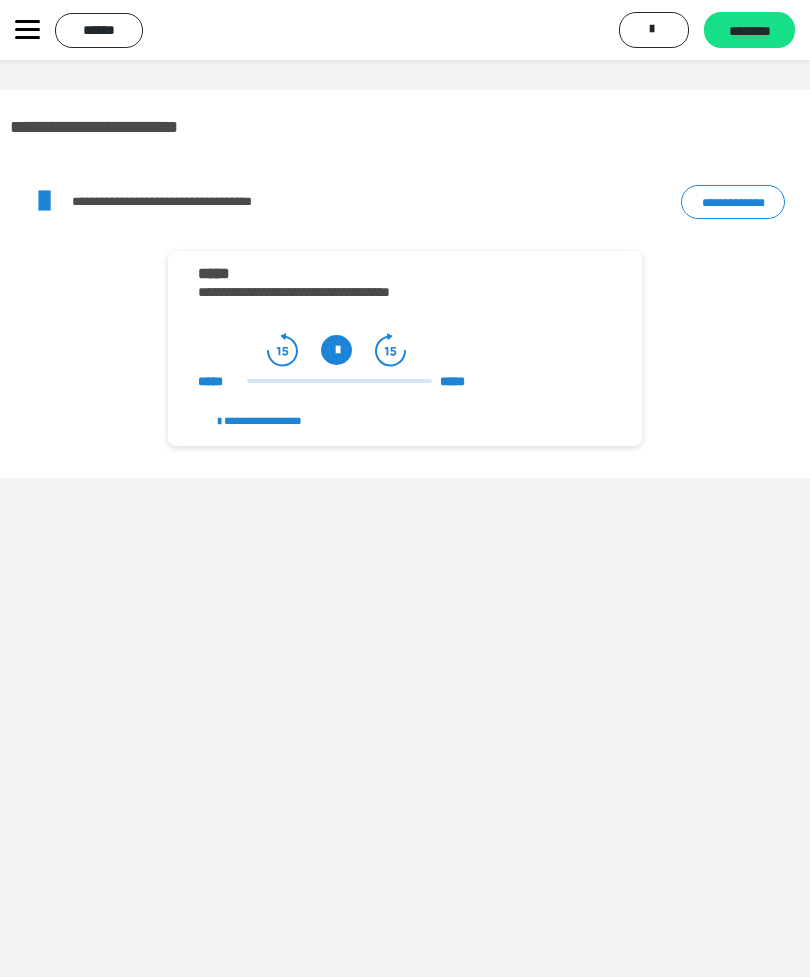 scroll, scrollTop: 0, scrollLeft: 0, axis: both 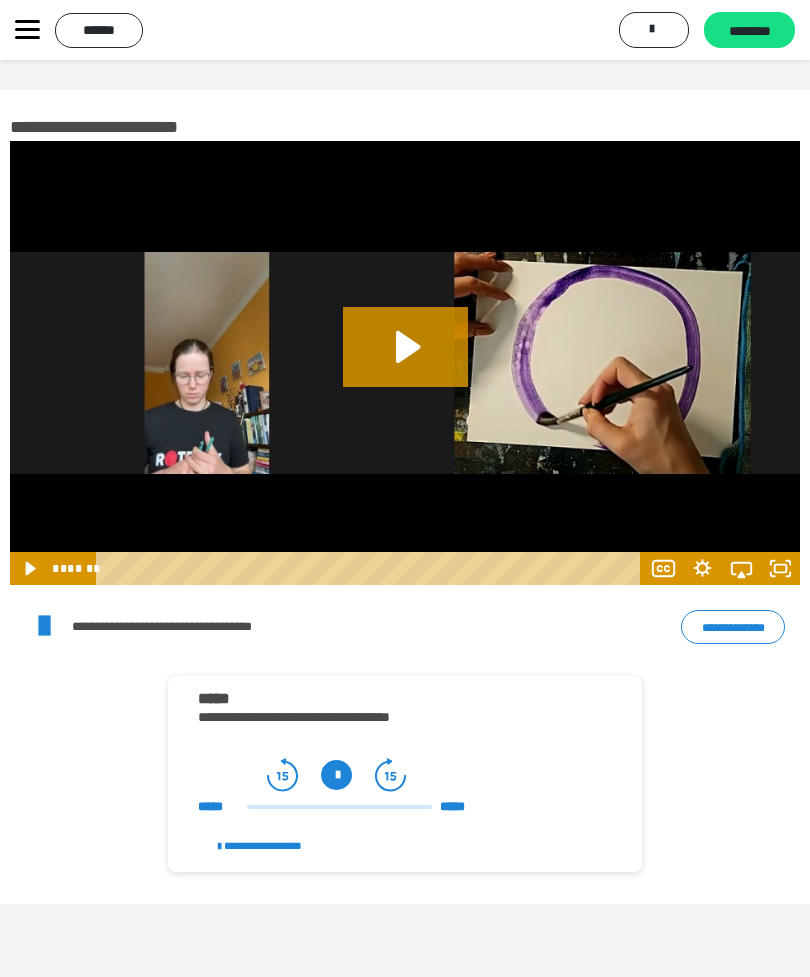 click on "**********" at bounding box center [733, 627] 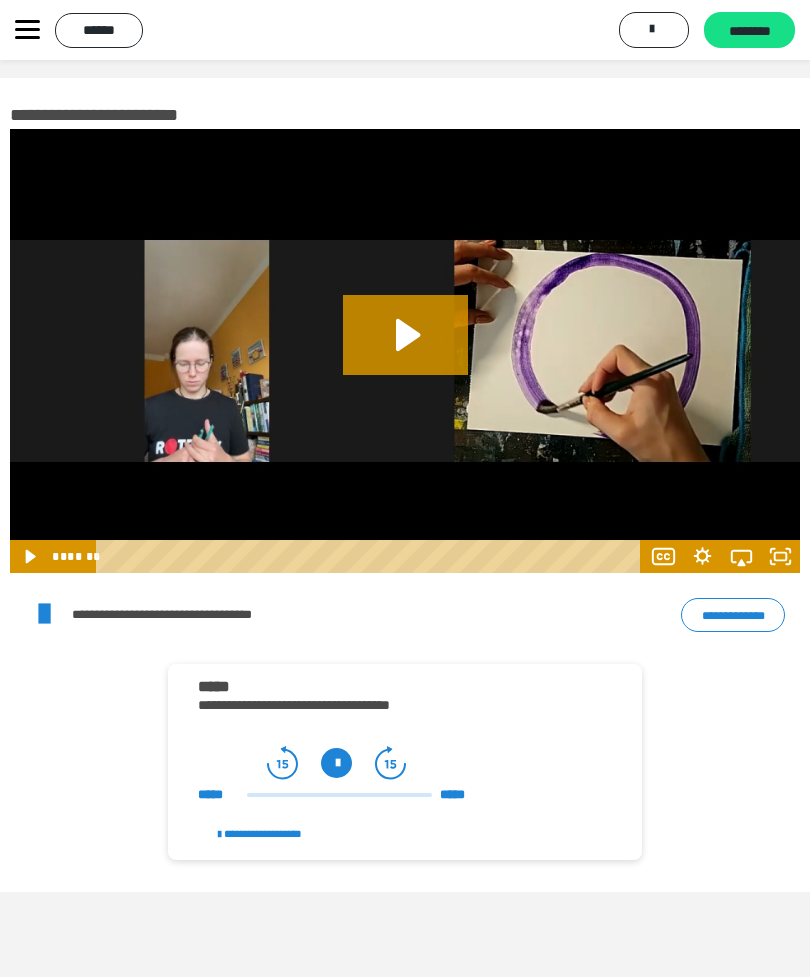 scroll, scrollTop: 0, scrollLeft: 0, axis: both 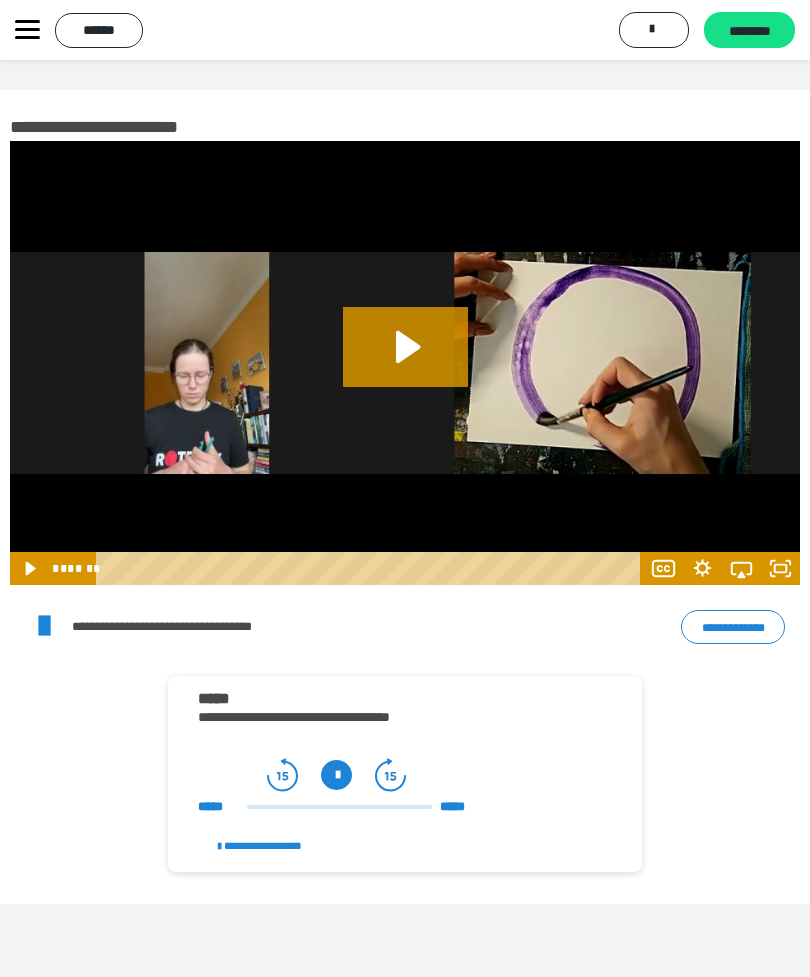 click 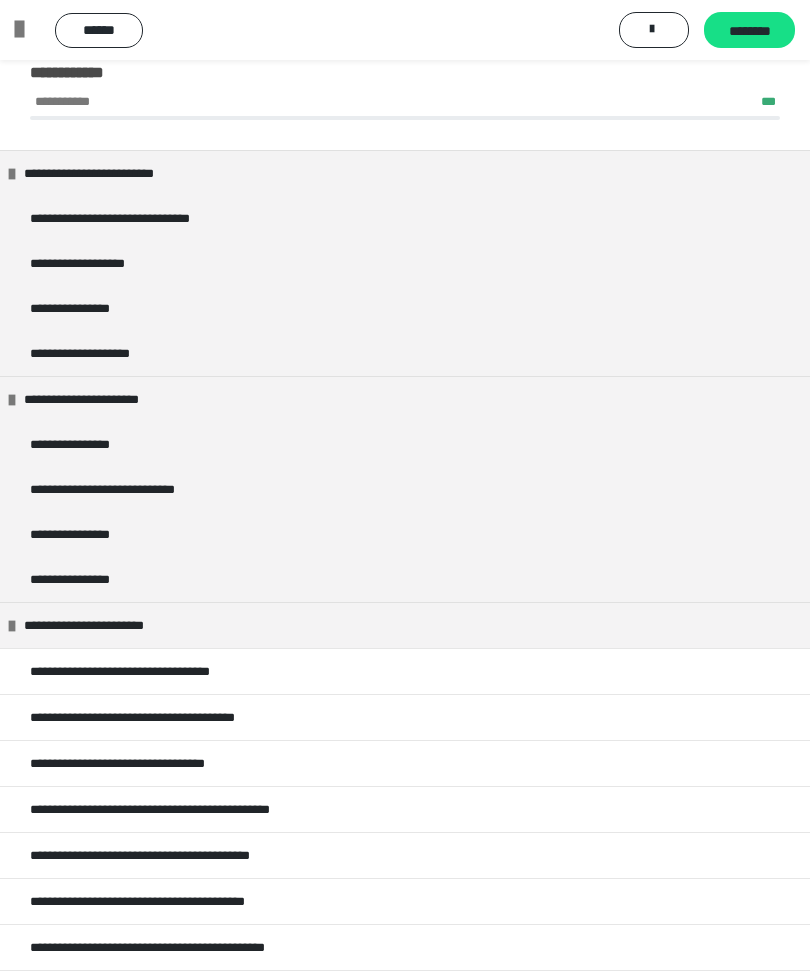 scroll, scrollTop: 24, scrollLeft: 0, axis: vertical 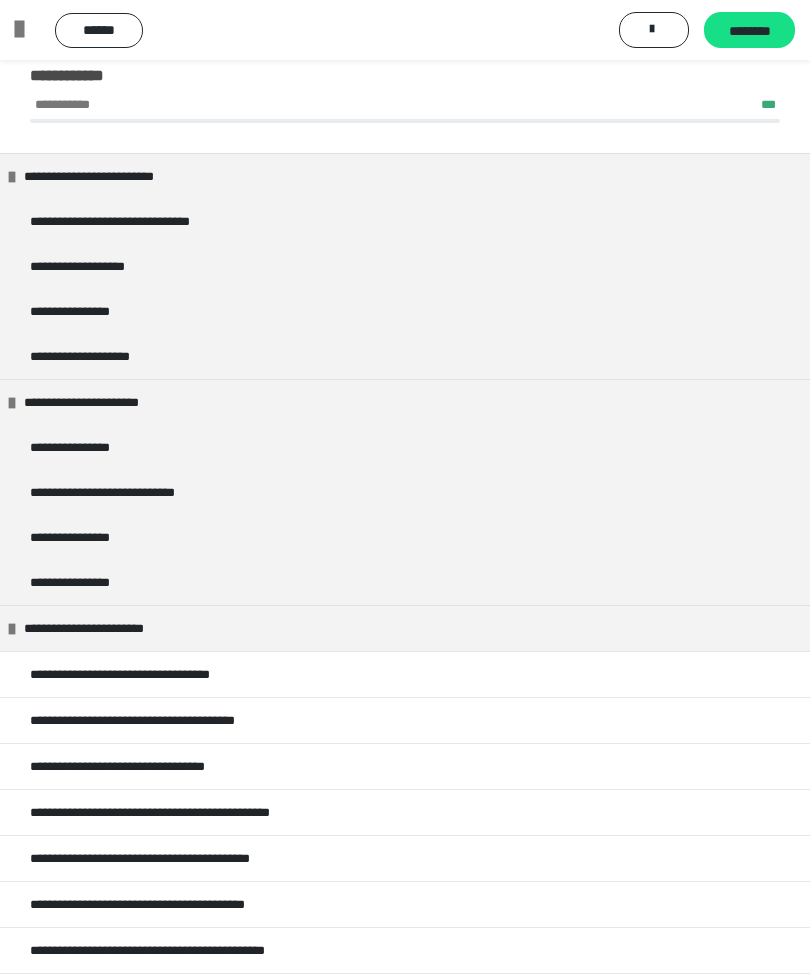 click on "**********" at bounding box center [131, 221] 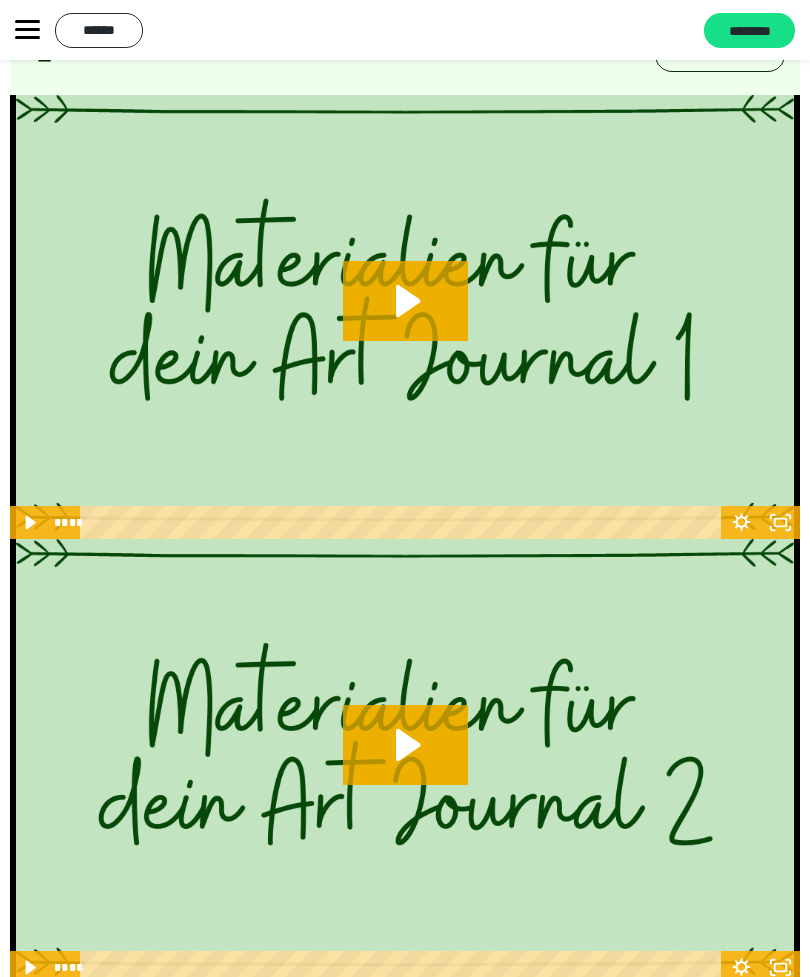 scroll, scrollTop: 1661, scrollLeft: 0, axis: vertical 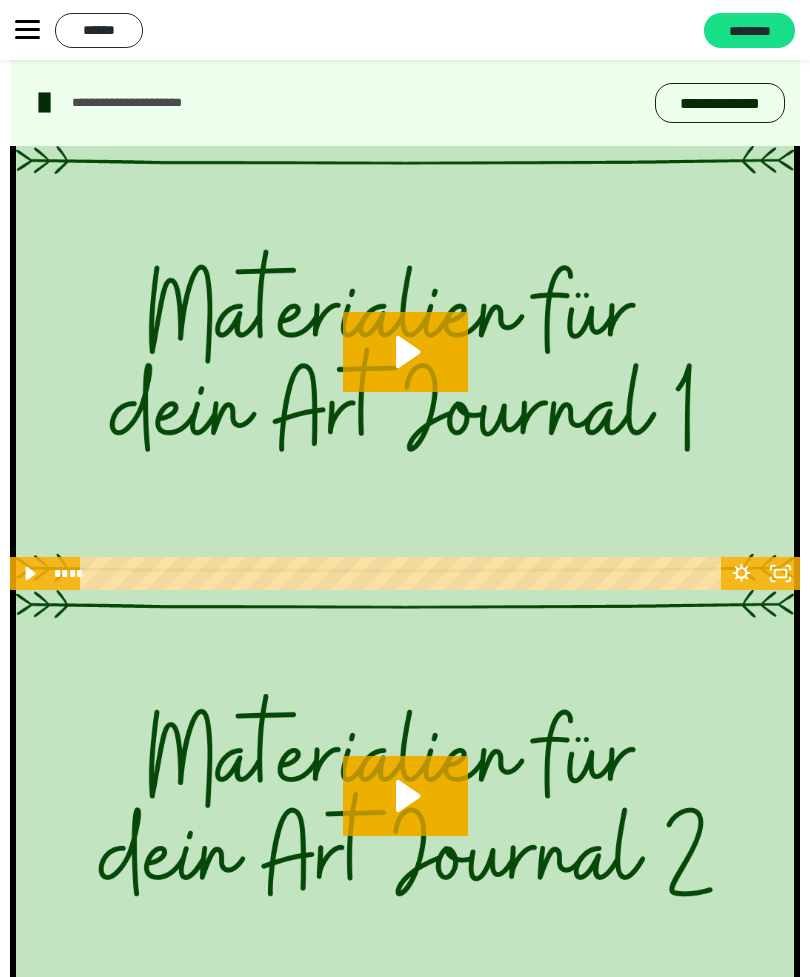 click 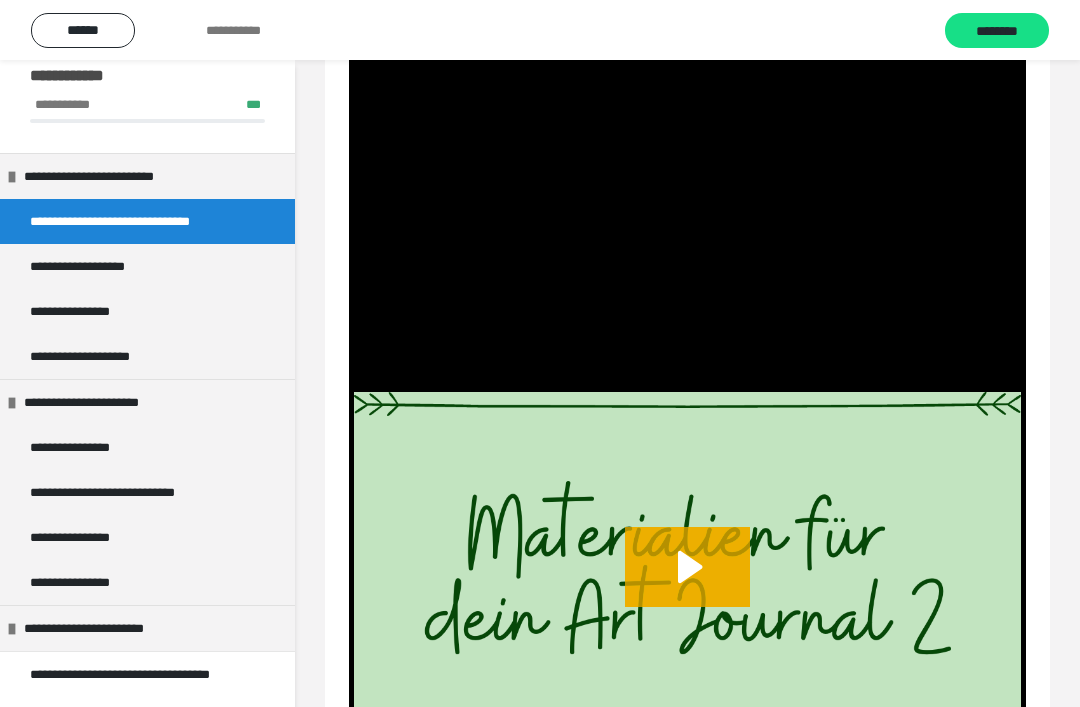 scroll, scrollTop: 492, scrollLeft: 0, axis: vertical 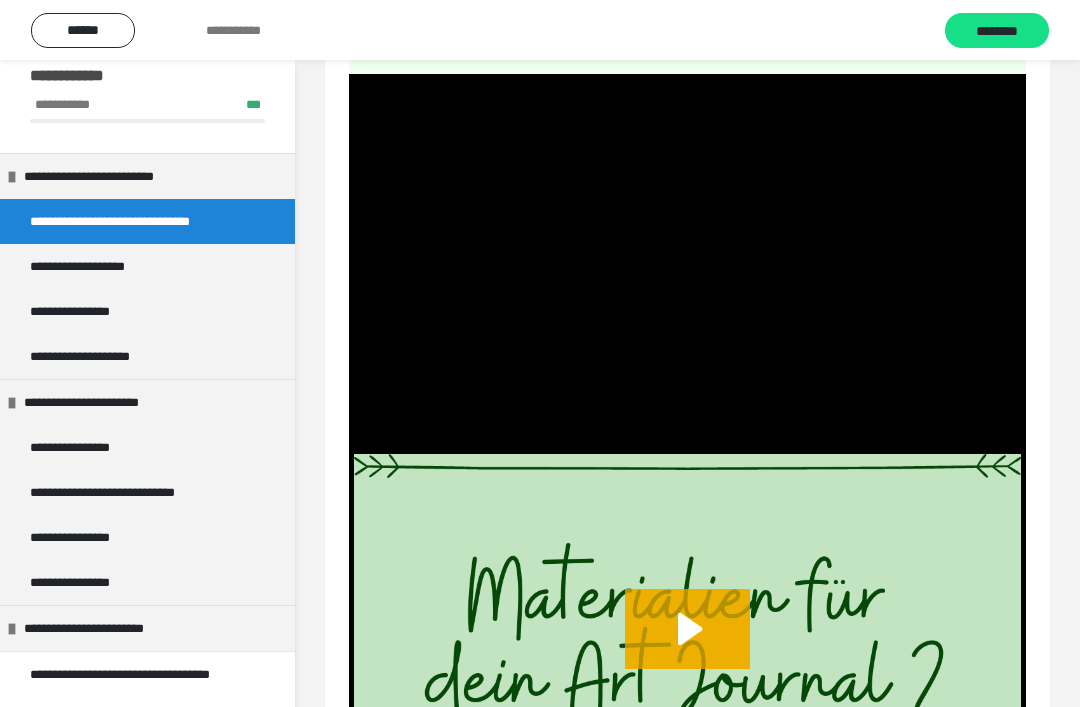 click at bounding box center [687, 264] 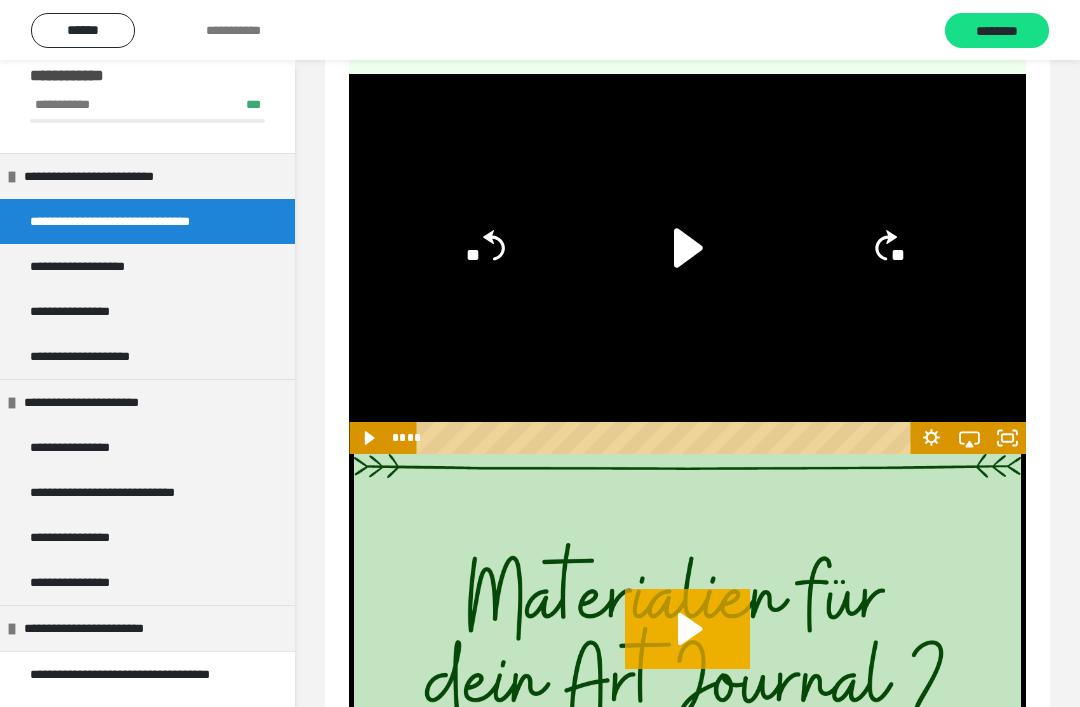 click 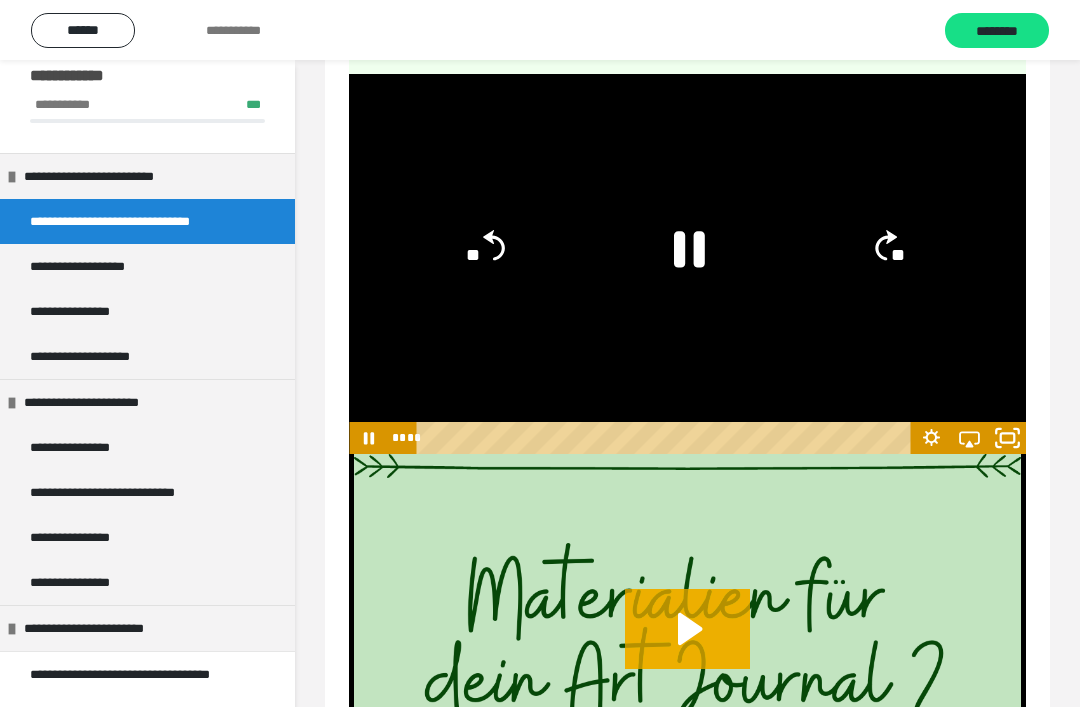 click 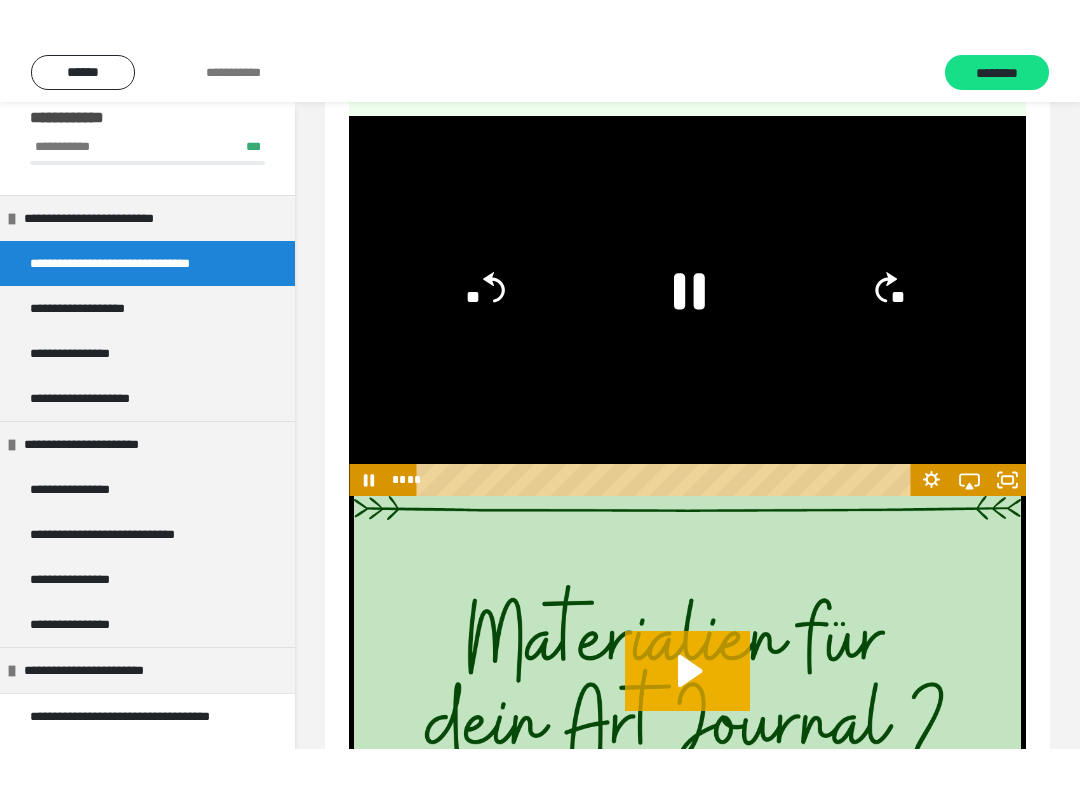 scroll, scrollTop: 20, scrollLeft: 0, axis: vertical 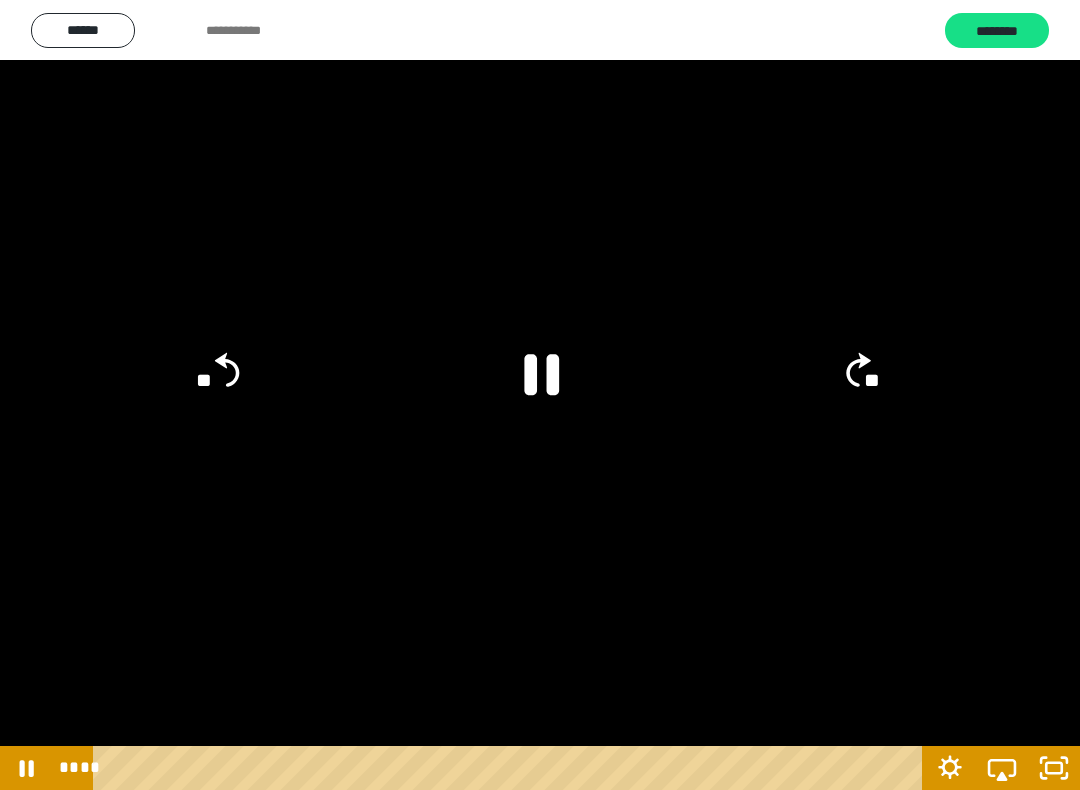 click at bounding box center (540, 395) 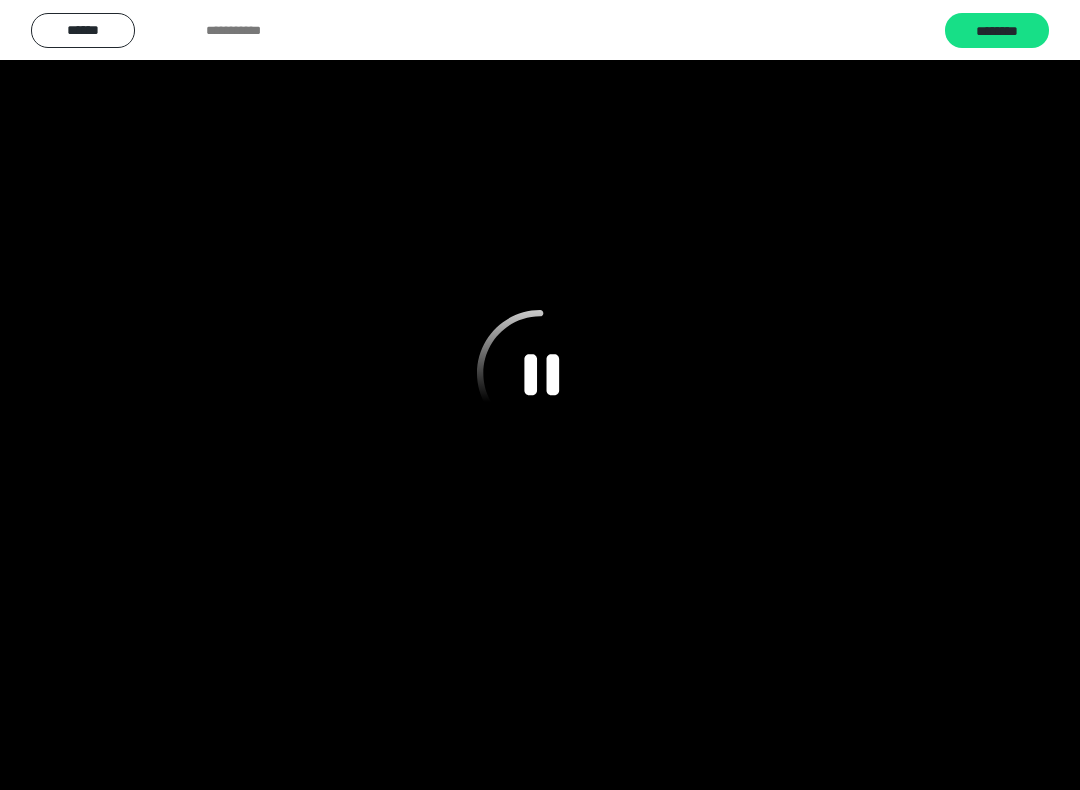 click 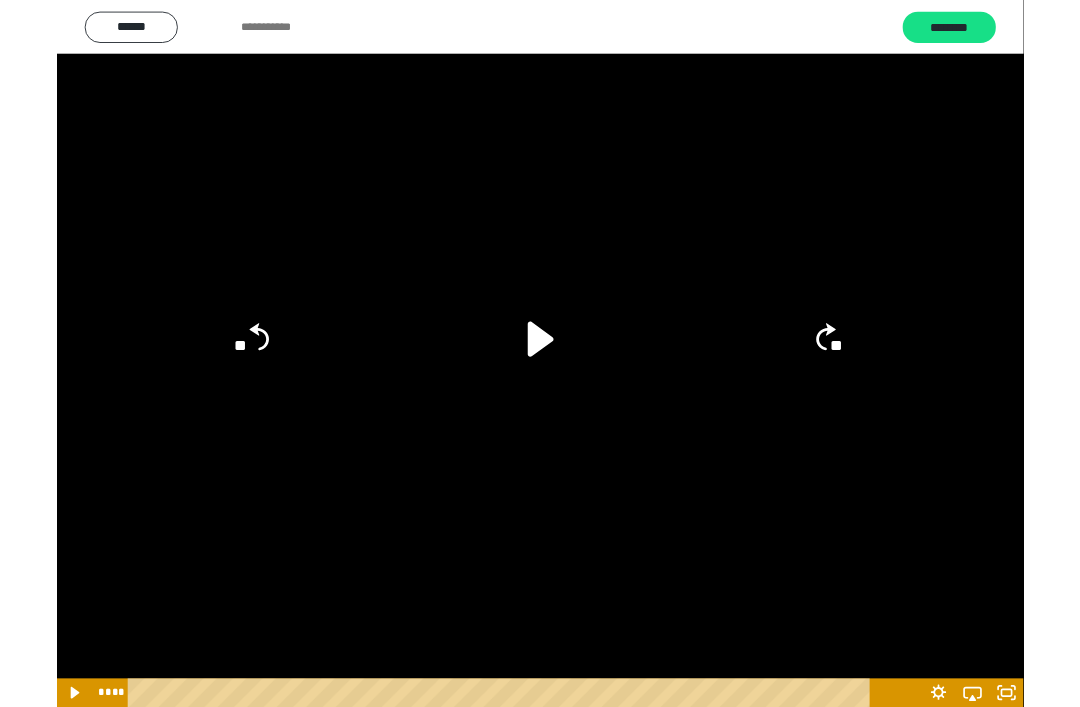 scroll, scrollTop: 492, scrollLeft: 0, axis: vertical 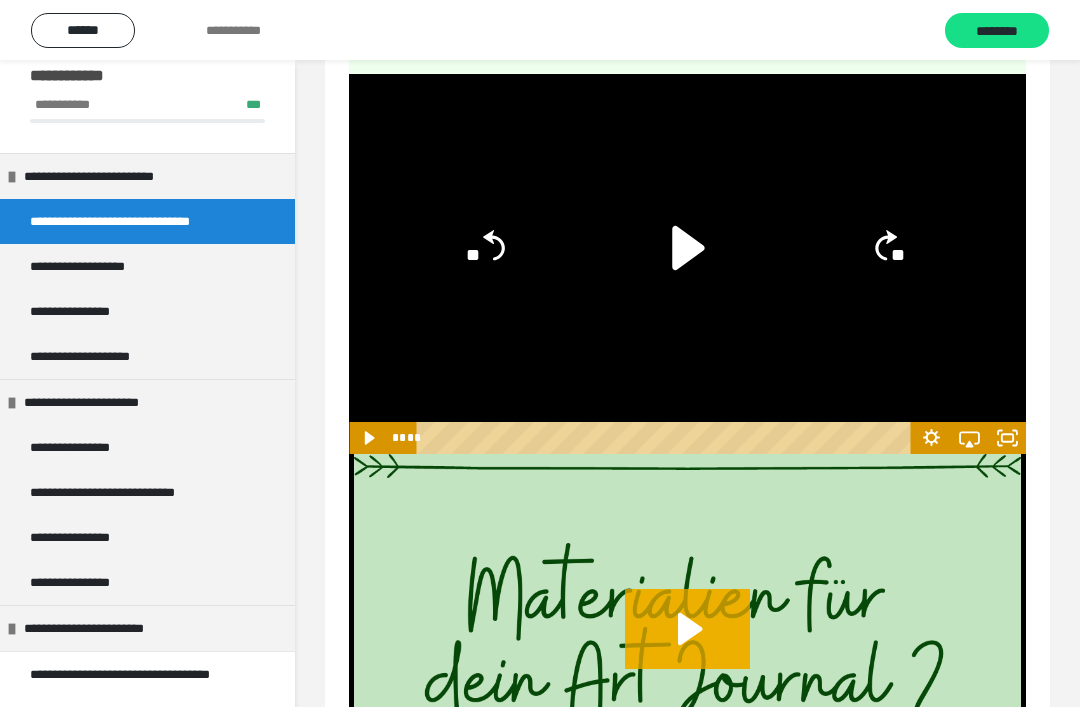 click 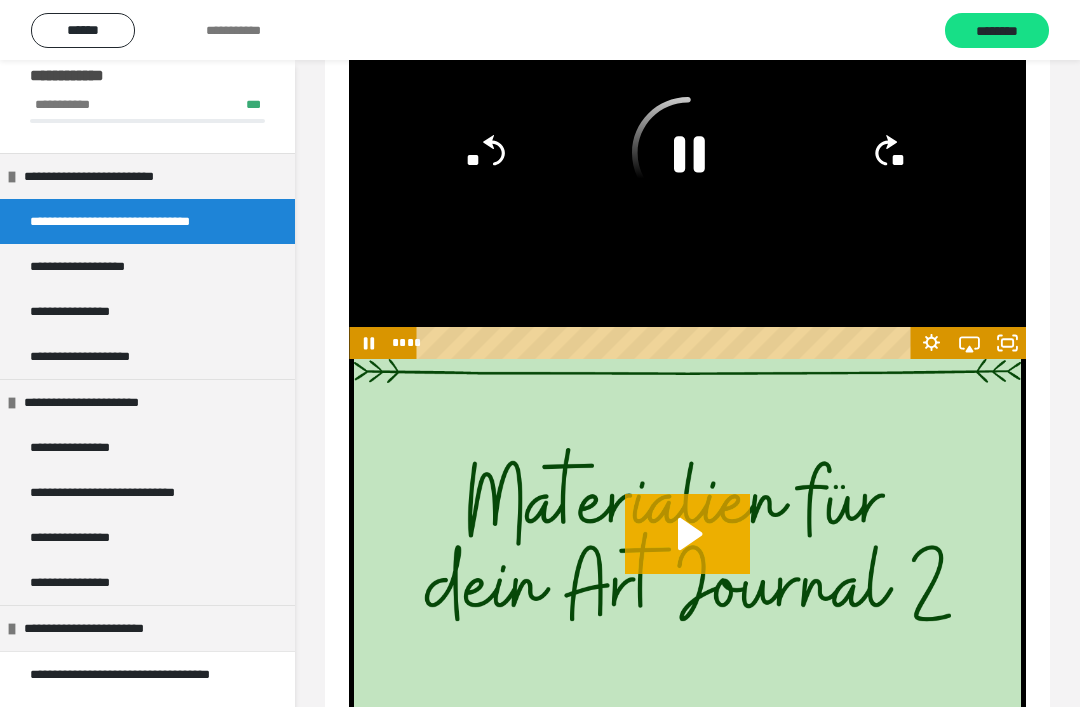 scroll, scrollTop: 586, scrollLeft: 0, axis: vertical 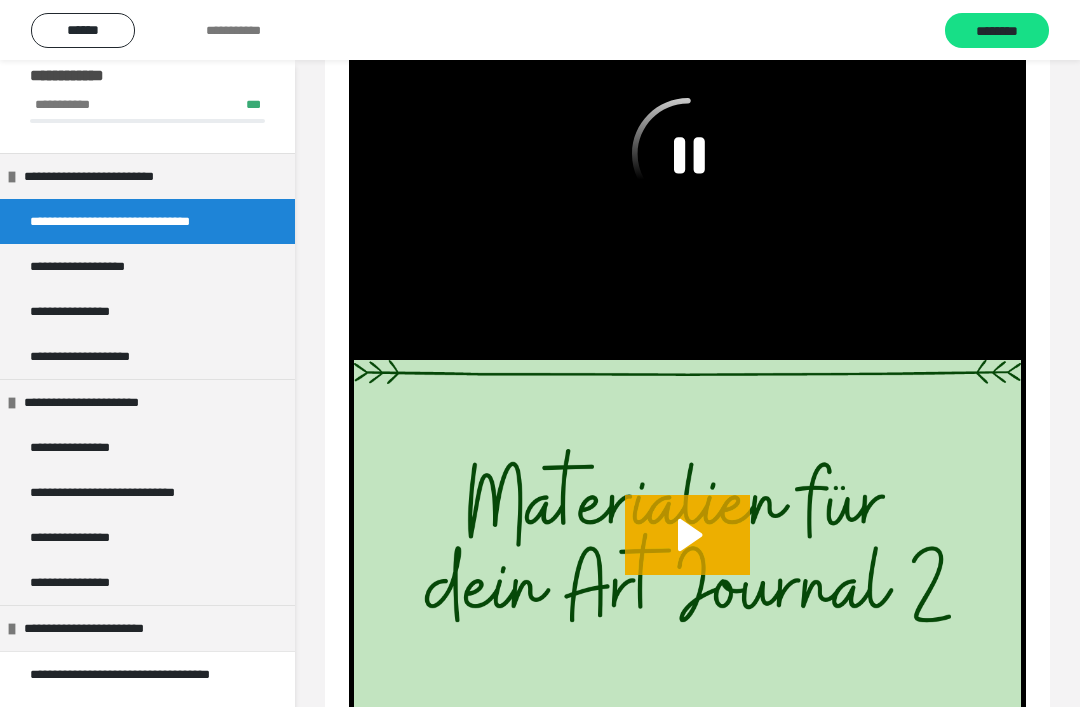 click 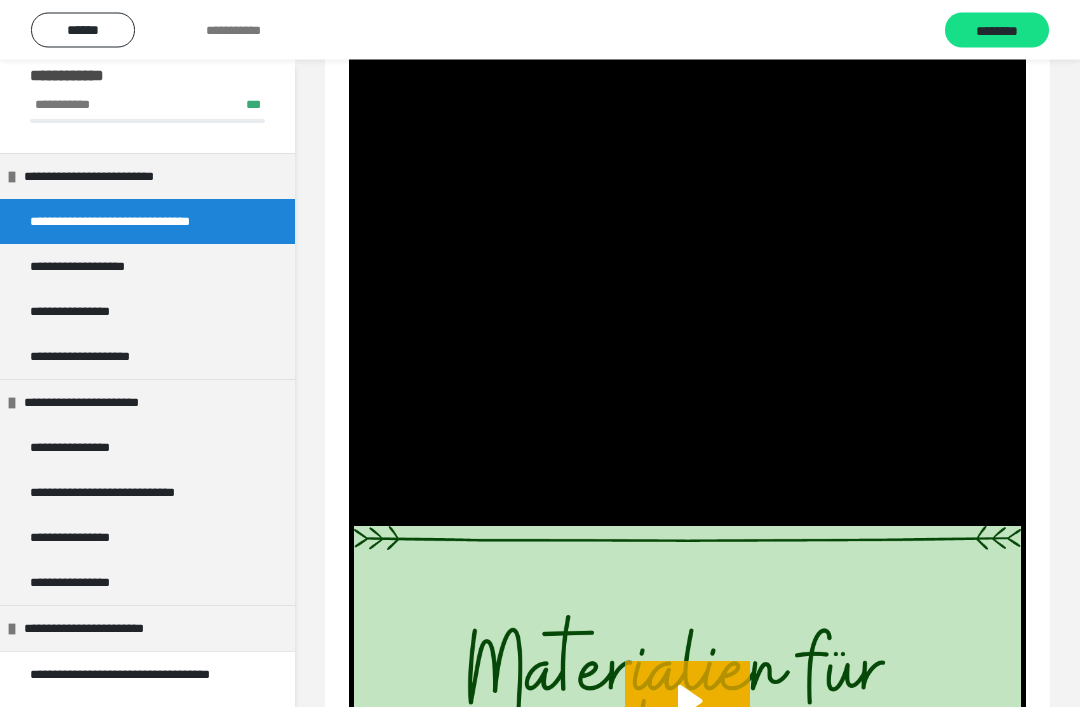 scroll, scrollTop: 801, scrollLeft: 0, axis: vertical 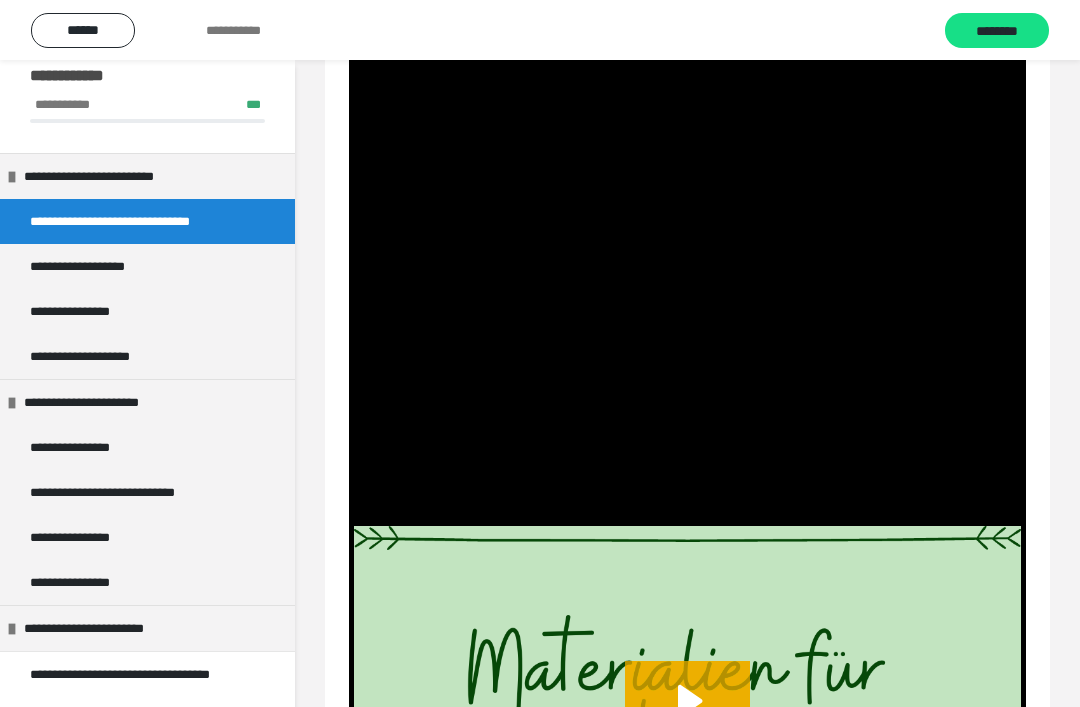 click at bounding box center (687, 335) 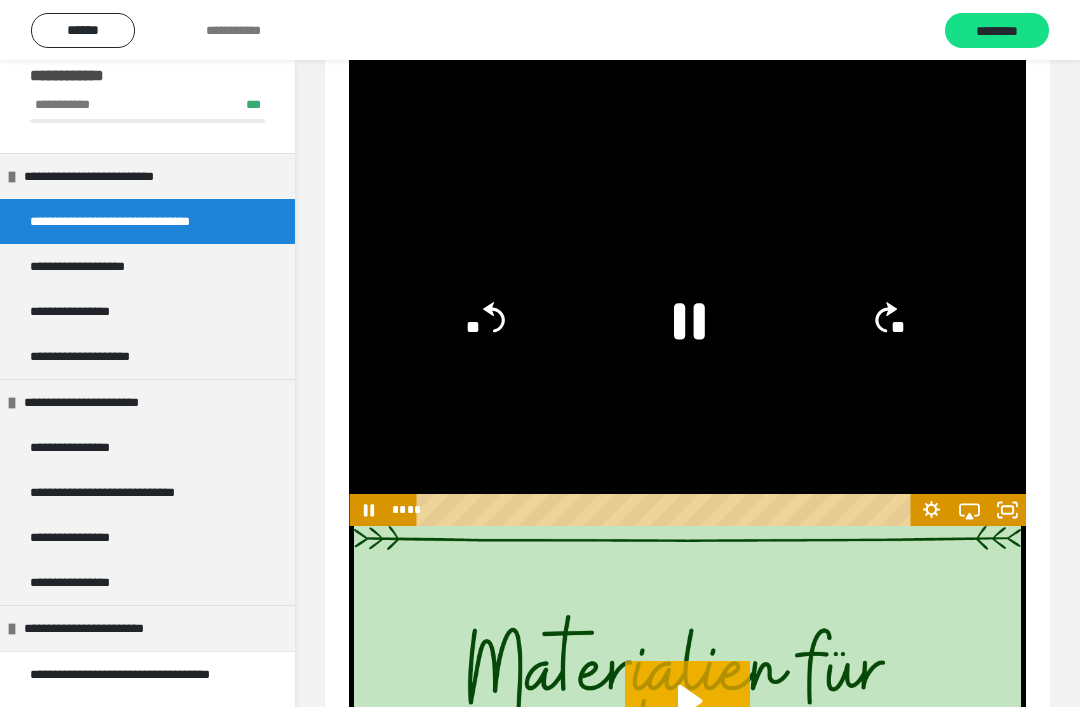 click 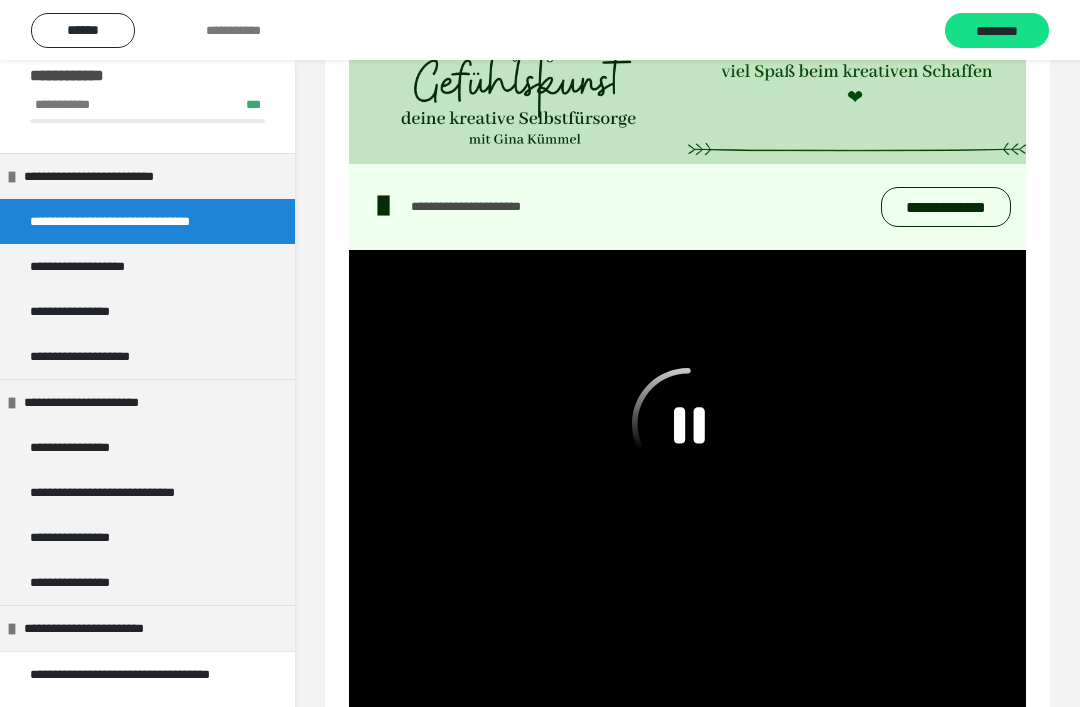 scroll, scrollTop: 314, scrollLeft: 0, axis: vertical 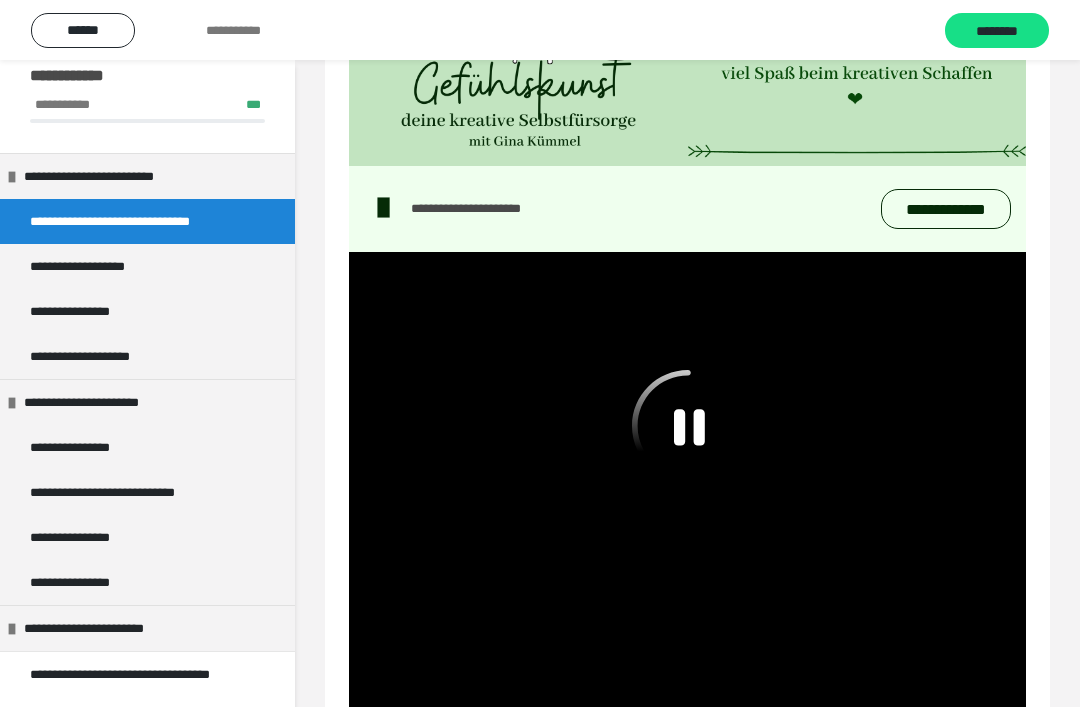 click 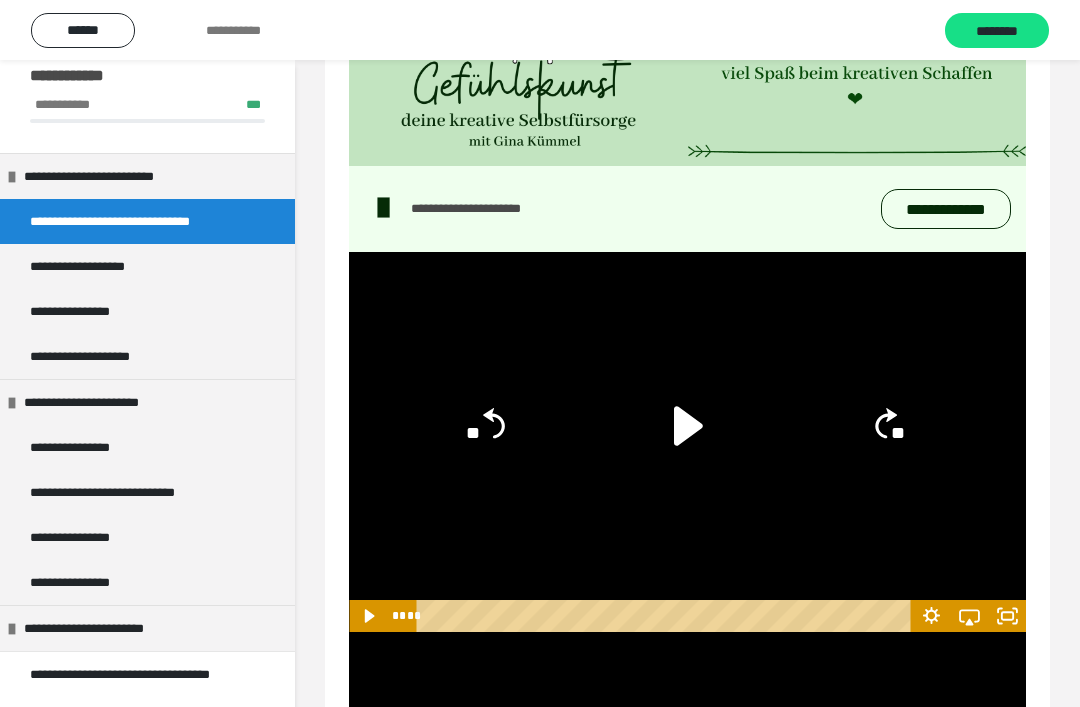 click 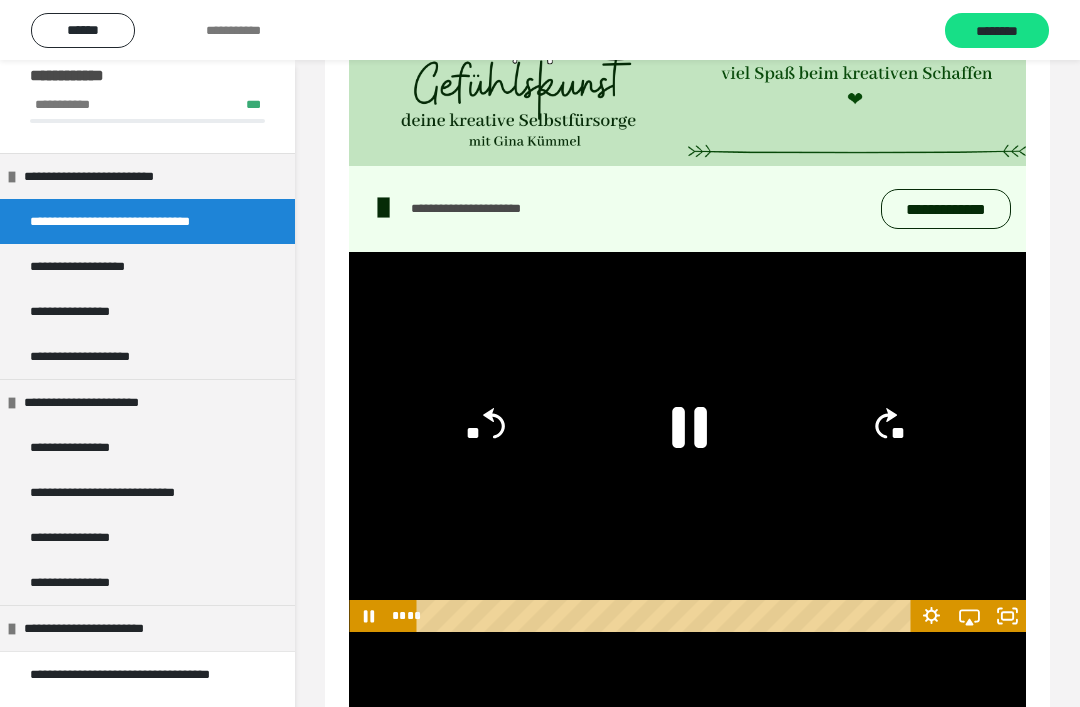 click 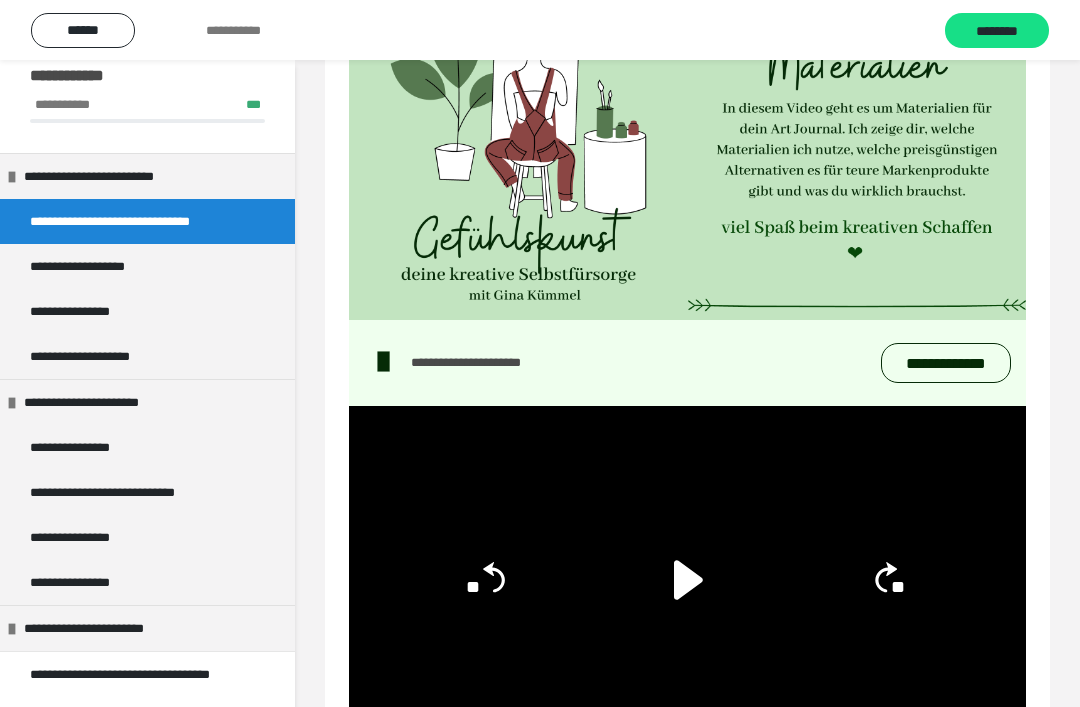 scroll, scrollTop: 0, scrollLeft: 0, axis: both 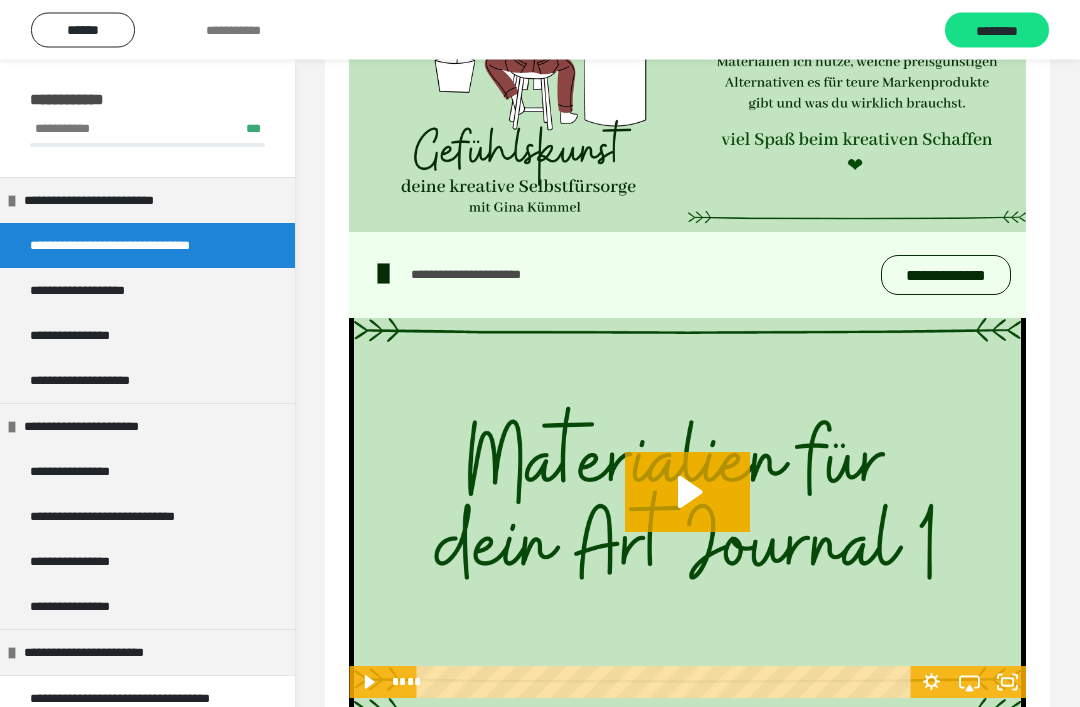 click 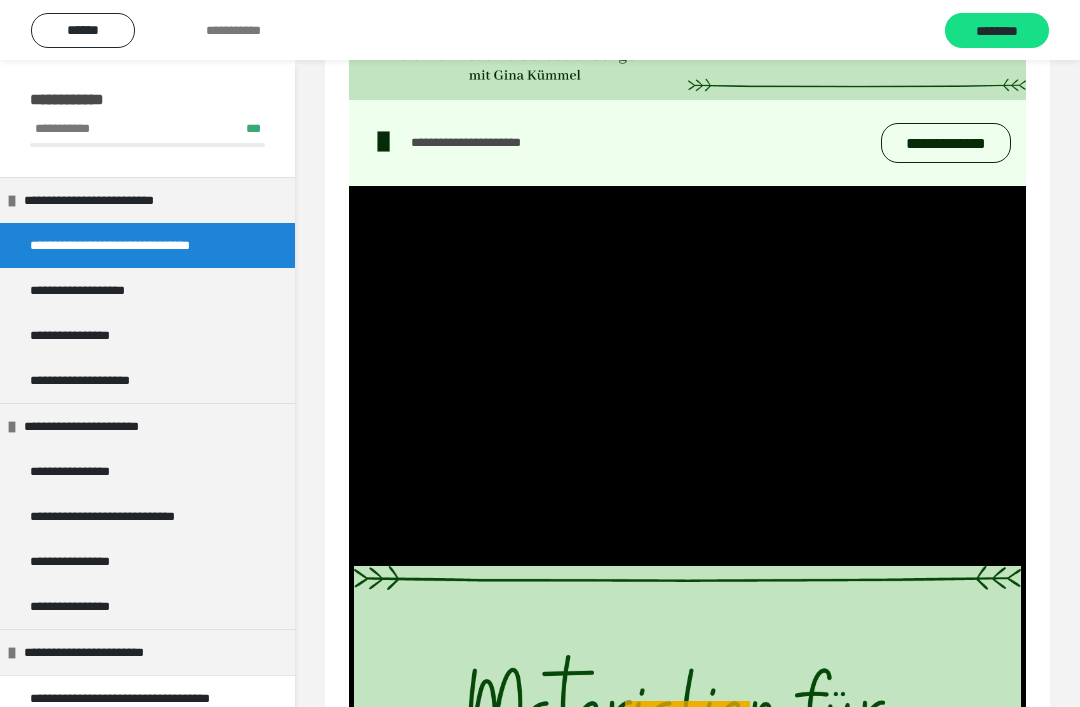 scroll, scrollTop: 406, scrollLeft: 0, axis: vertical 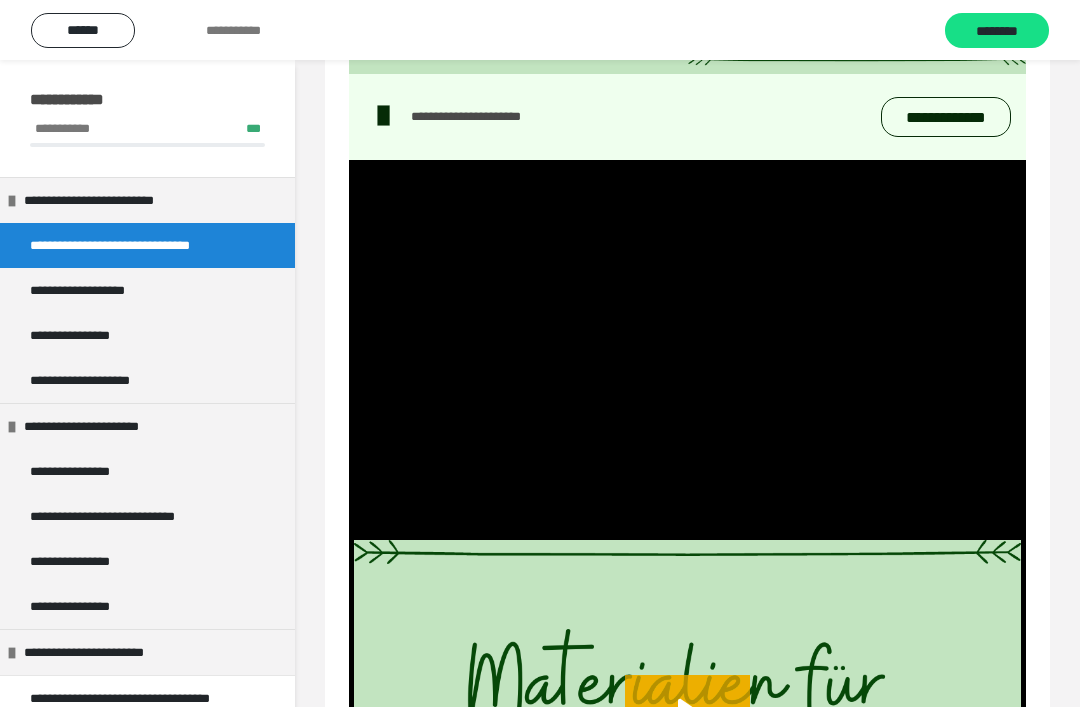click at bounding box center (687, 350) 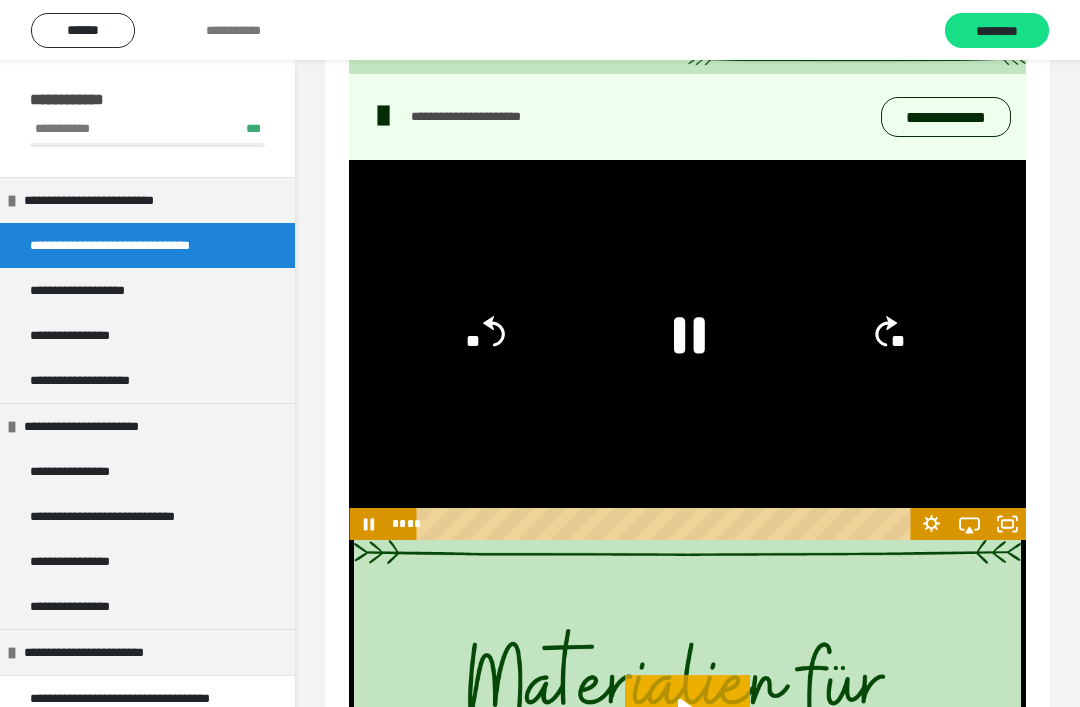 click 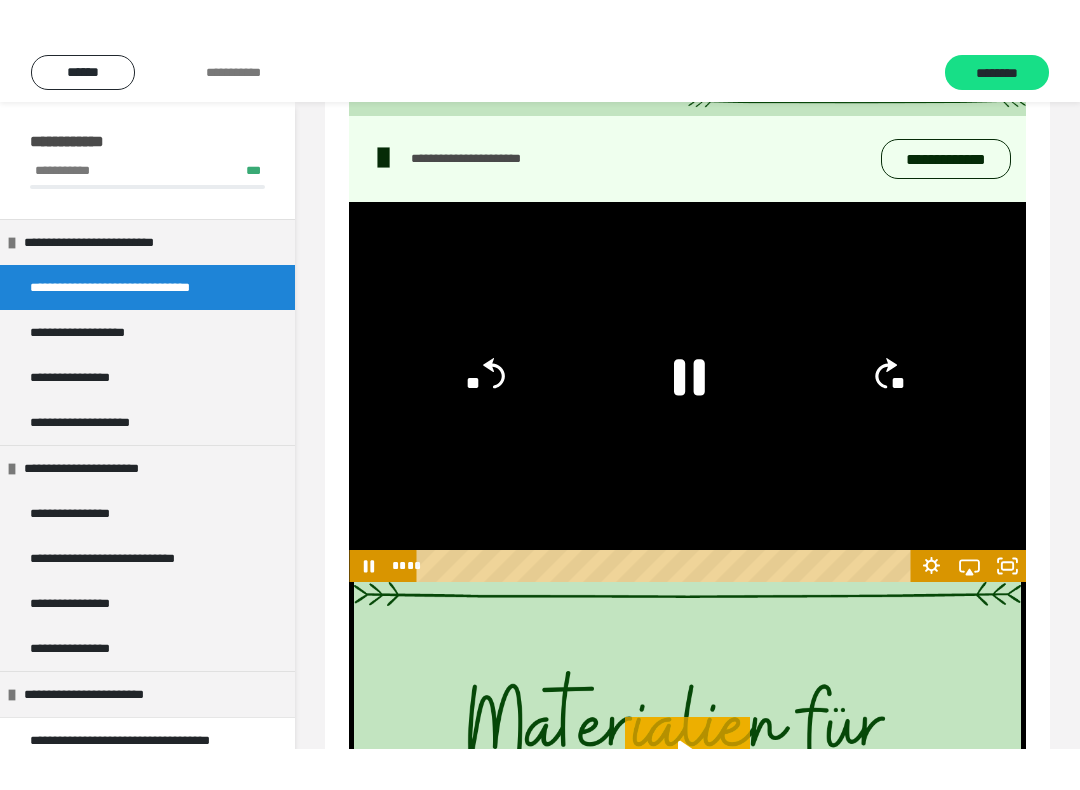 scroll, scrollTop: 20, scrollLeft: 0, axis: vertical 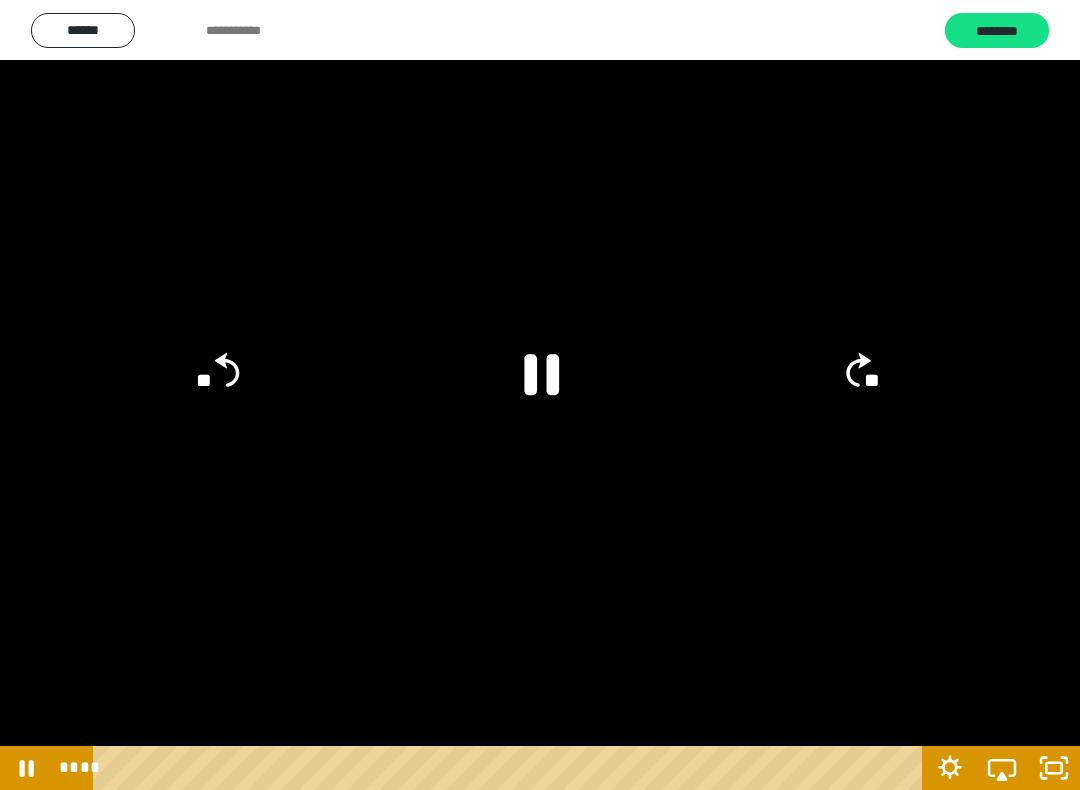 click at bounding box center (540, 395) 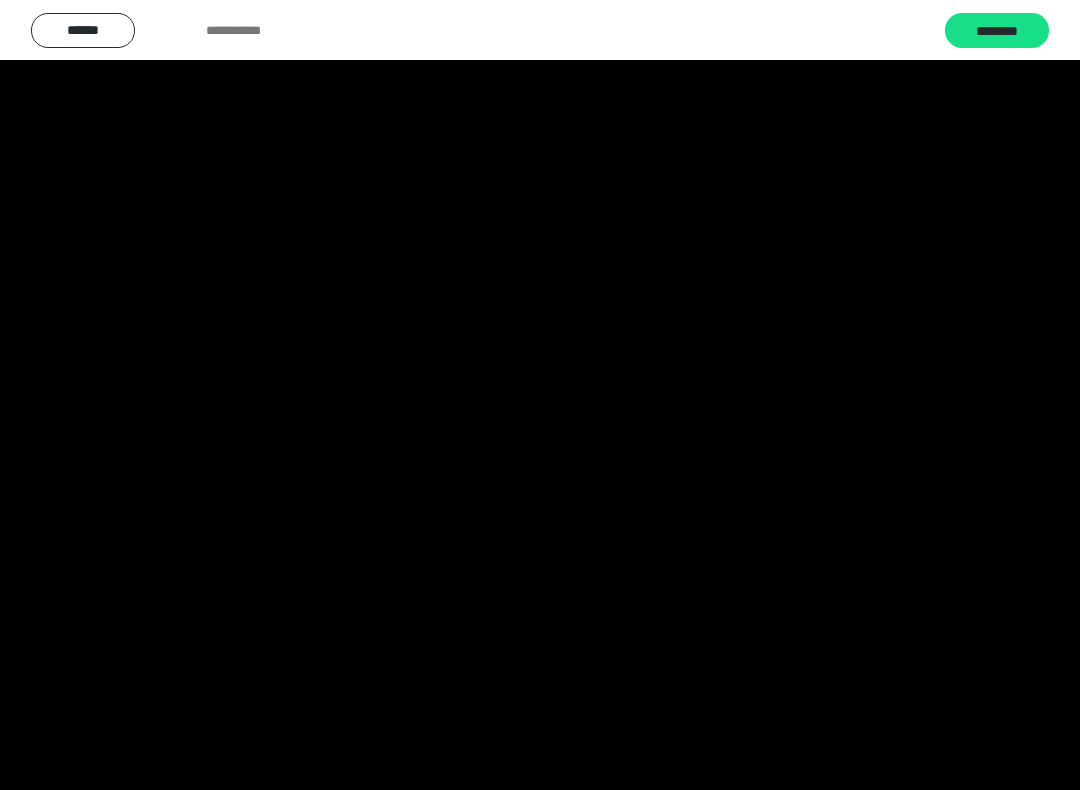 click at bounding box center (540, 395) 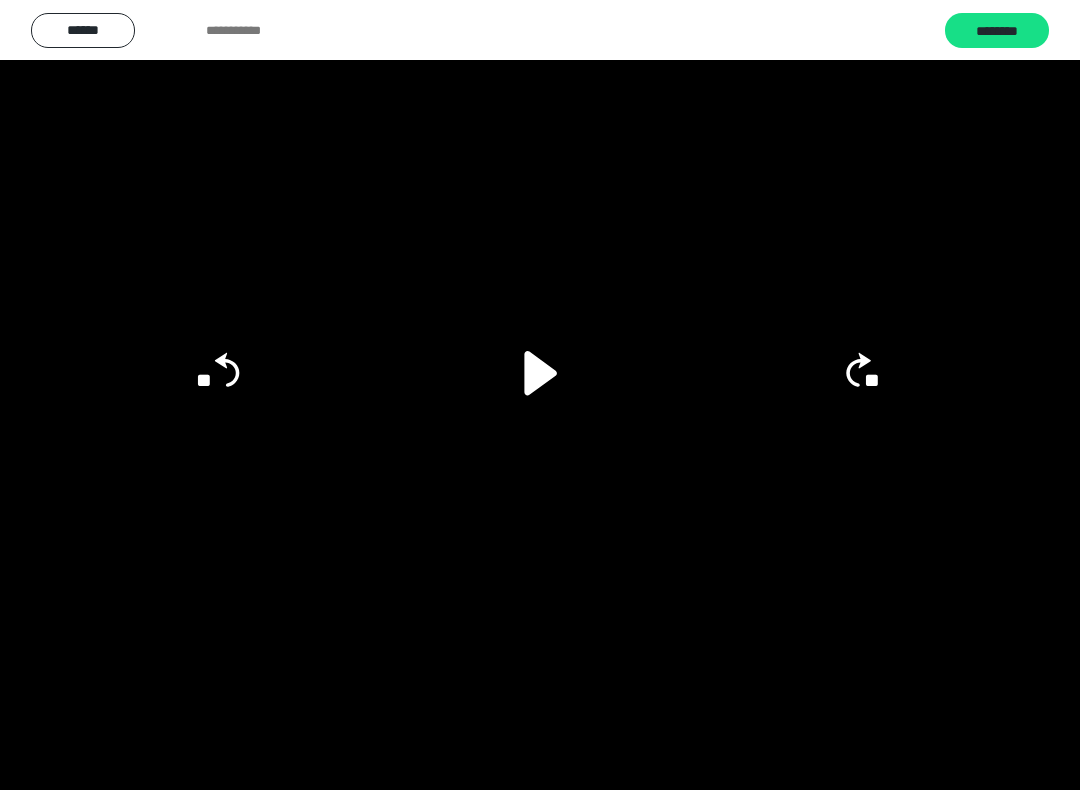 click 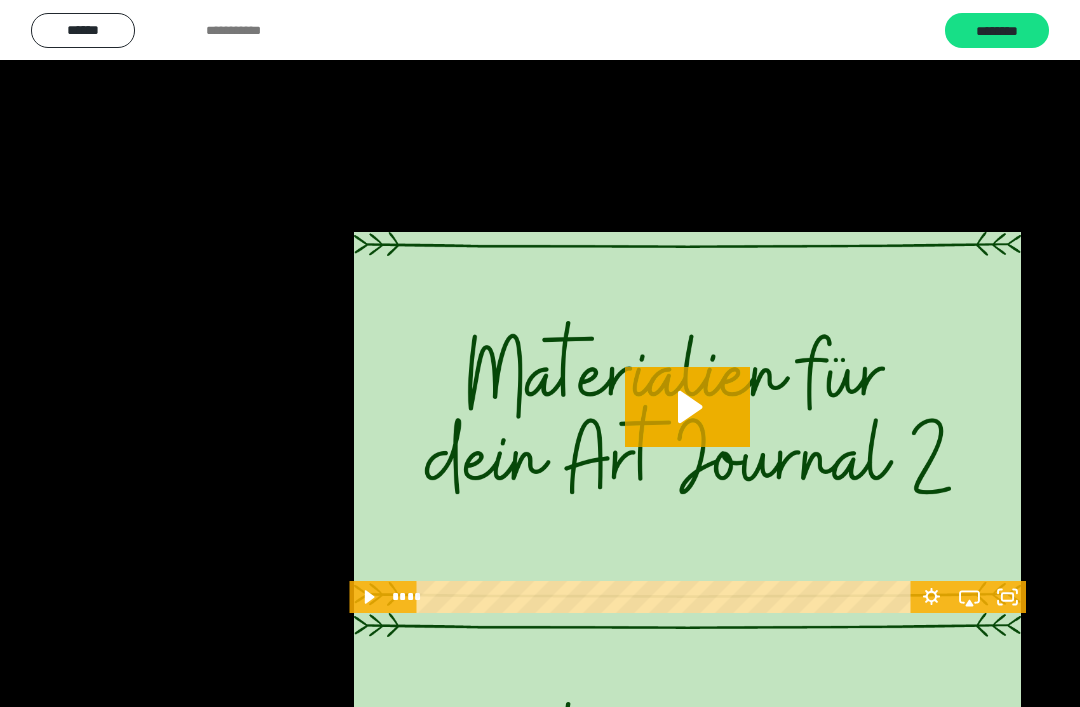 scroll, scrollTop: 720, scrollLeft: 0, axis: vertical 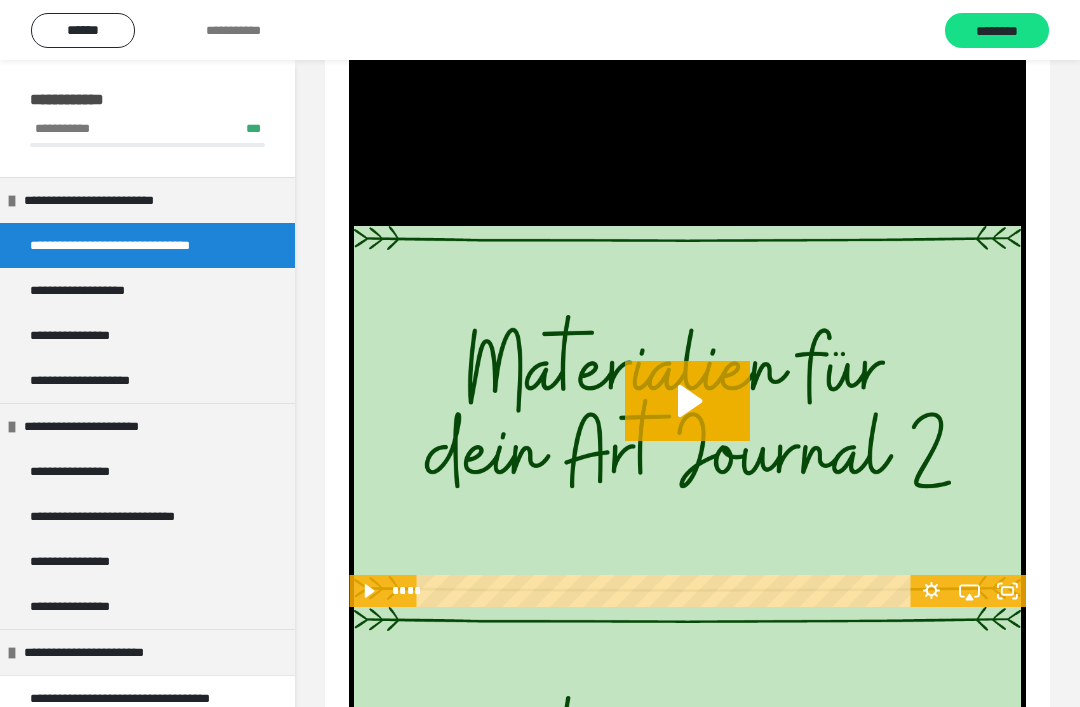 click 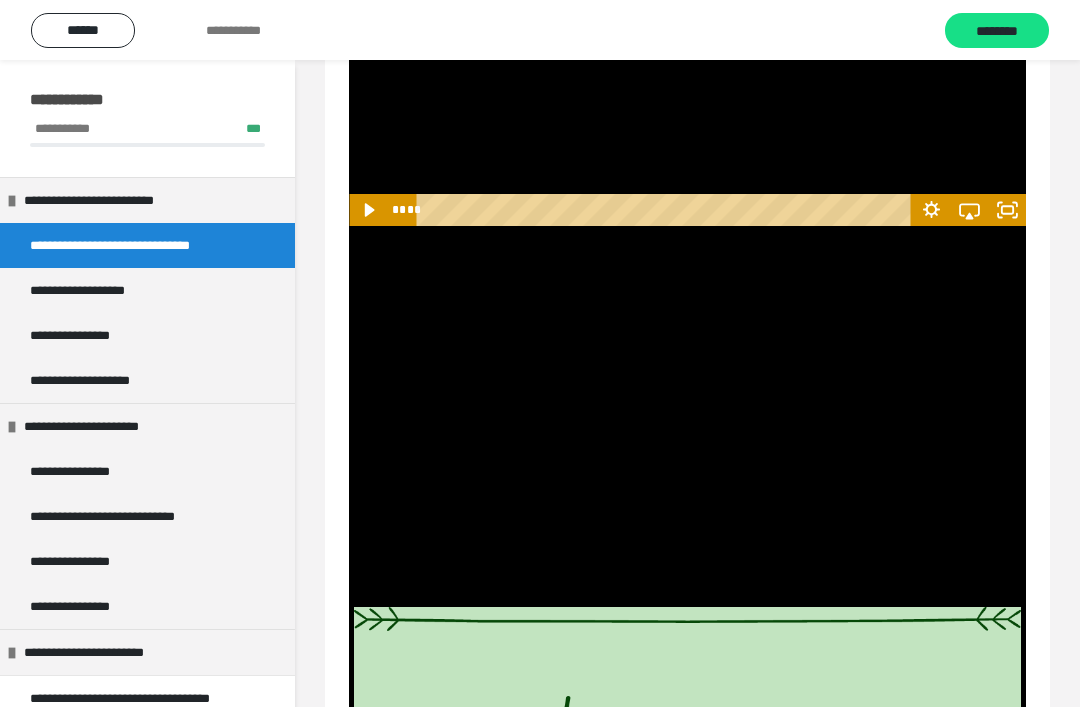 click at bounding box center (687, 416) 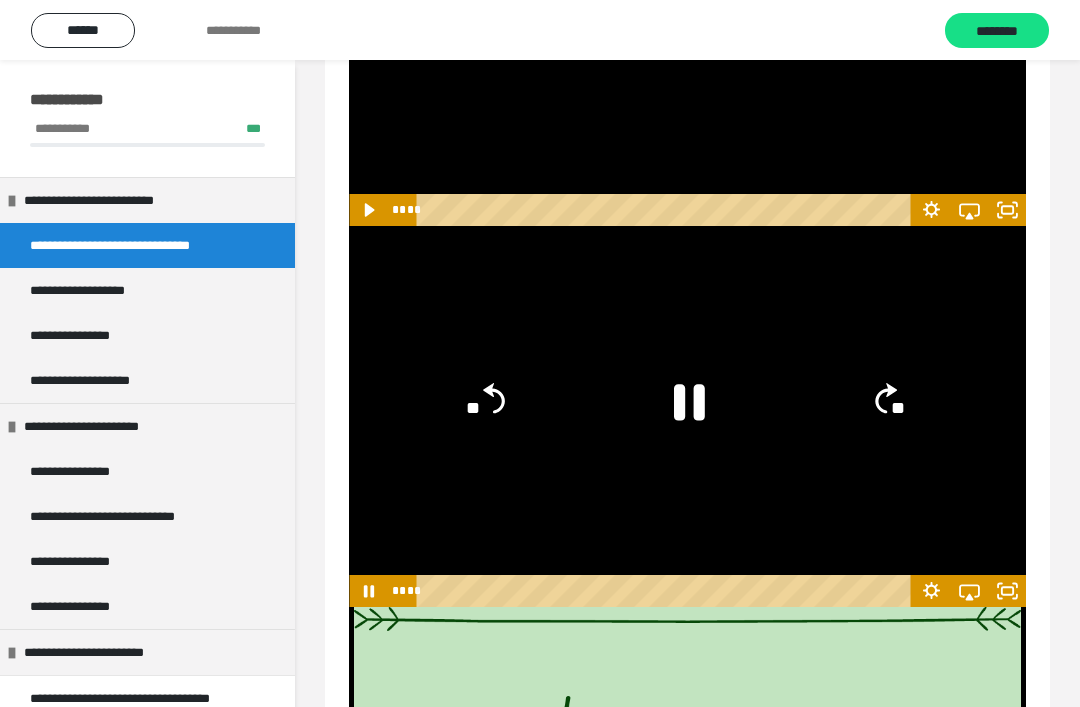 click 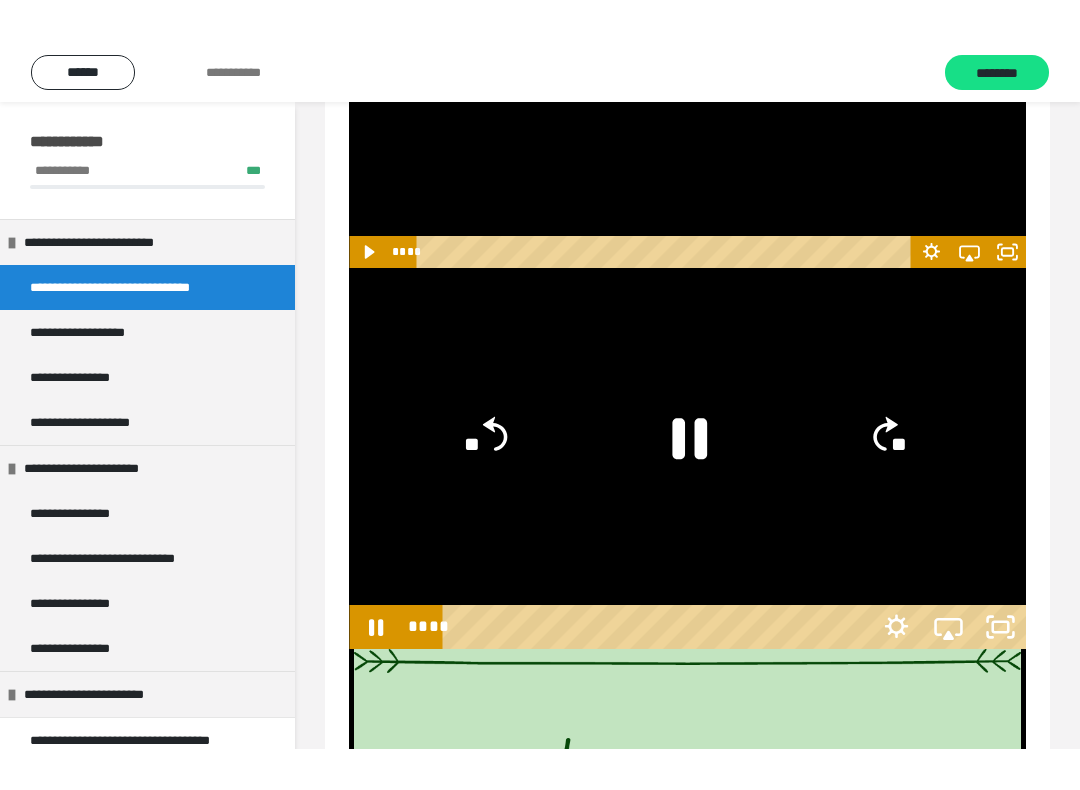 scroll, scrollTop: 20, scrollLeft: 0, axis: vertical 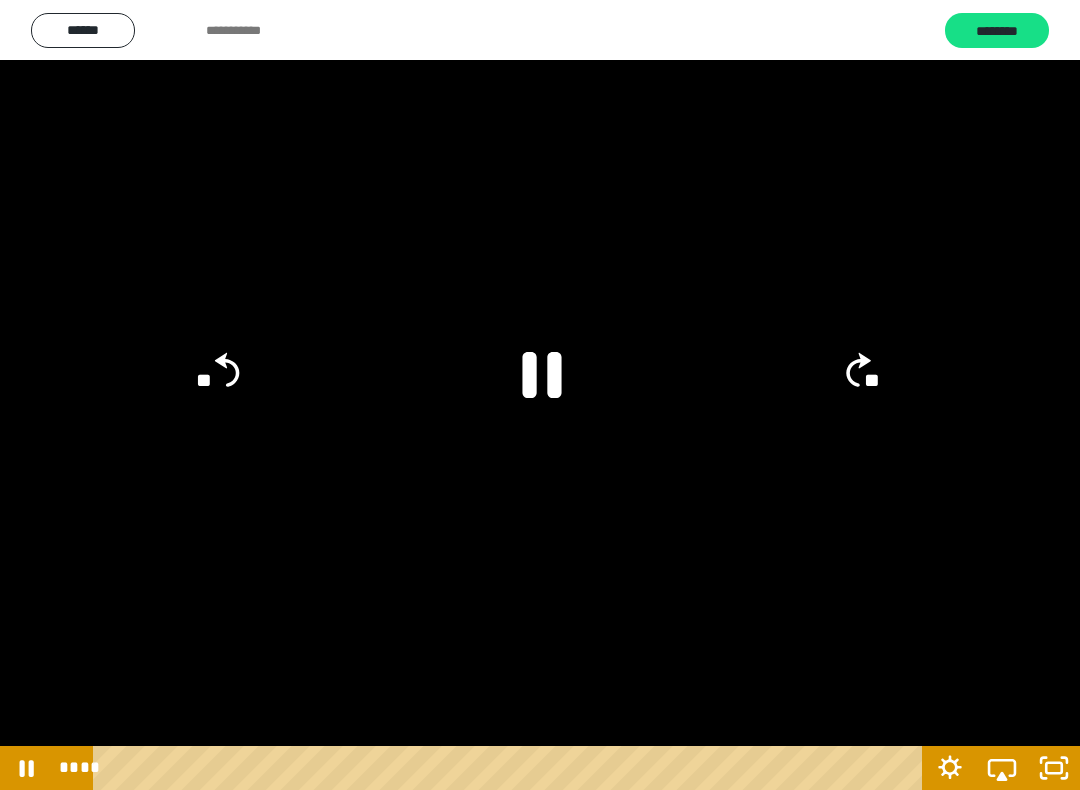 click 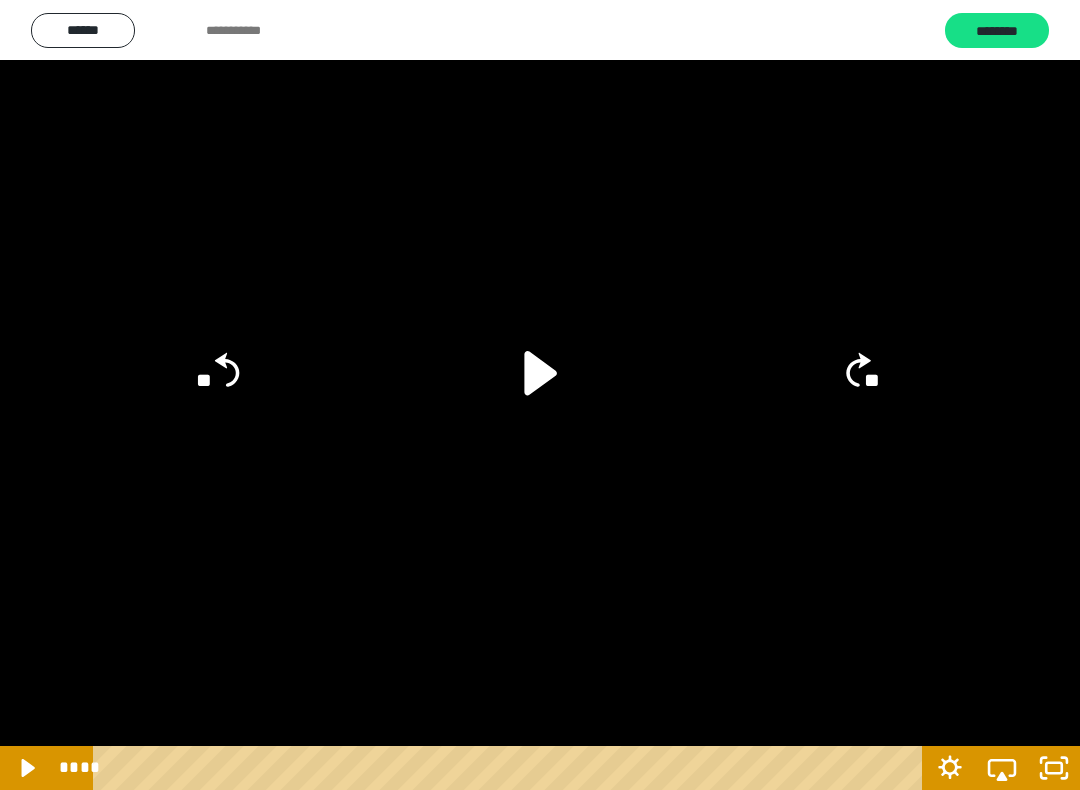 click 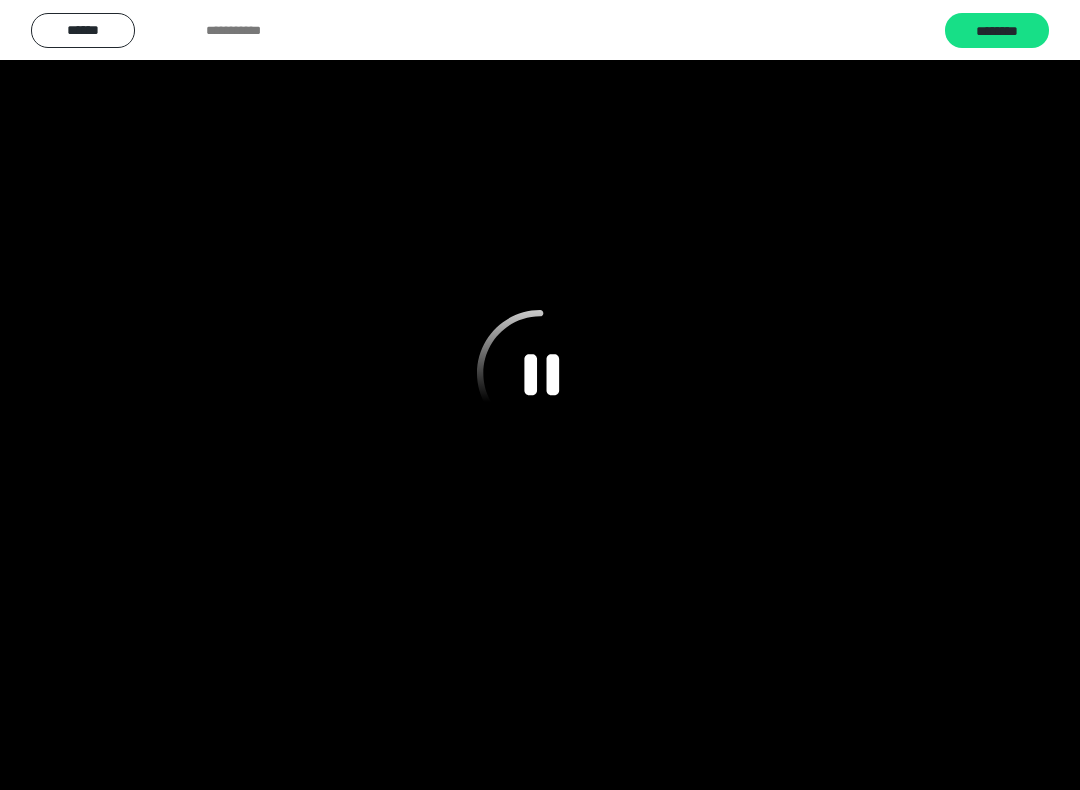 click at bounding box center [540, 395] 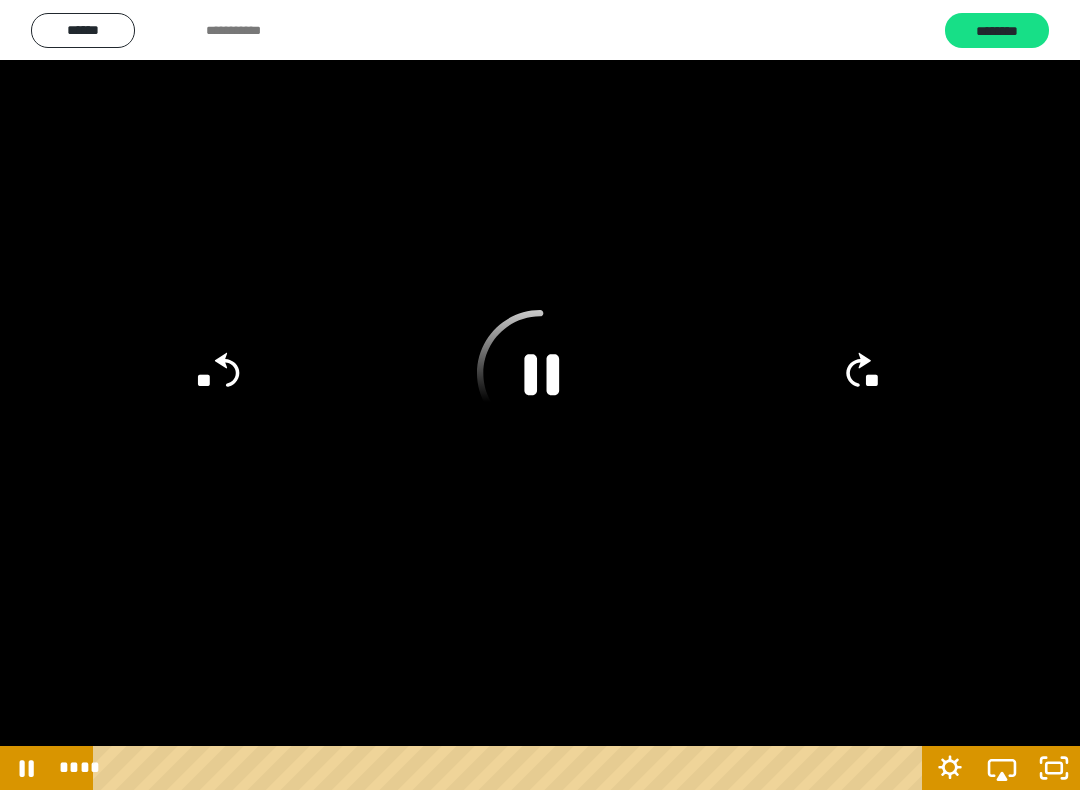 click at bounding box center (540, 395) 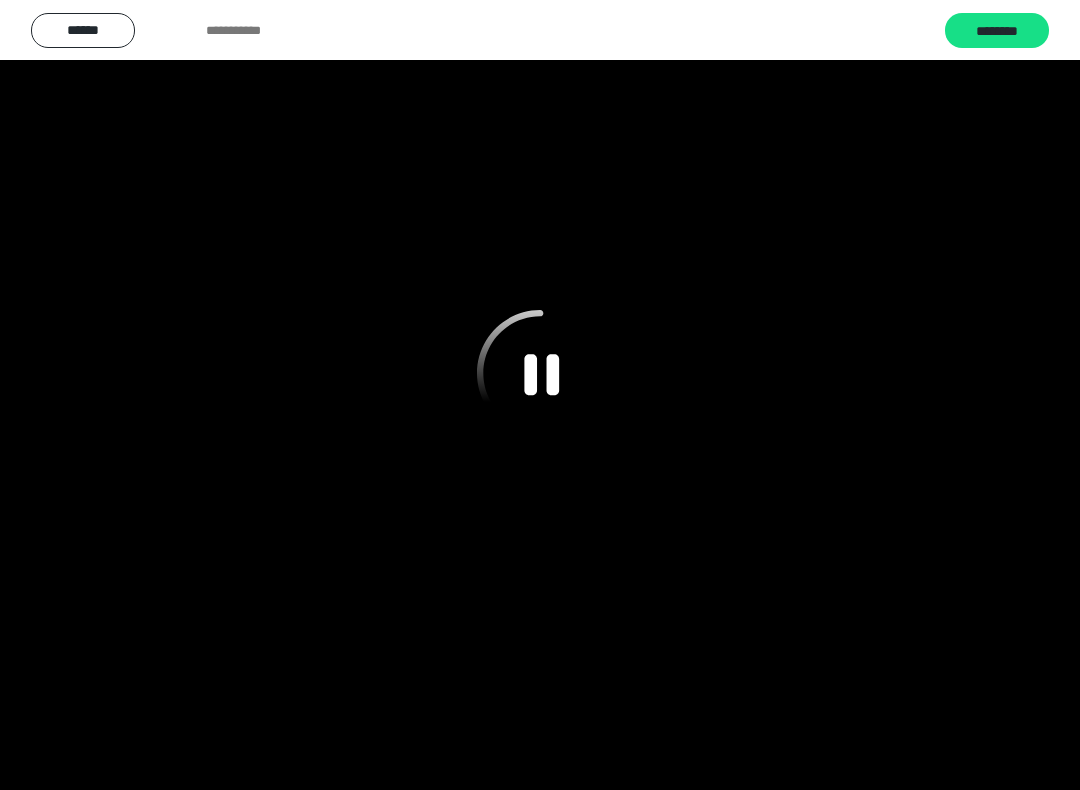 click at bounding box center [540, 395] 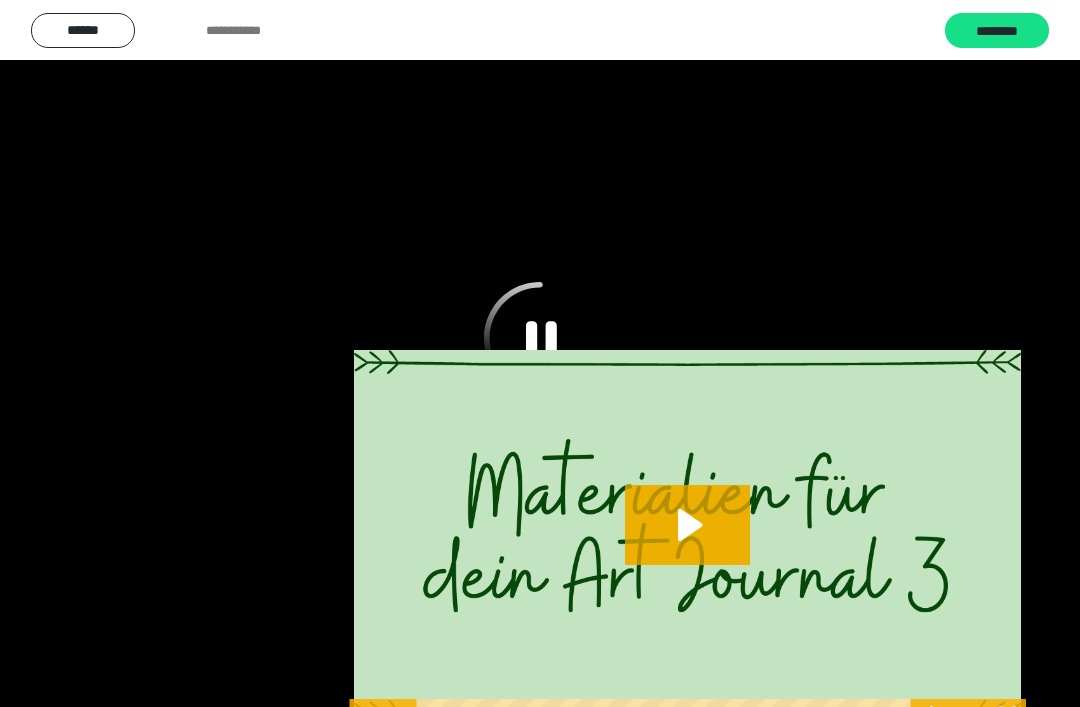 scroll, scrollTop: 973, scrollLeft: 0, axis: vertical 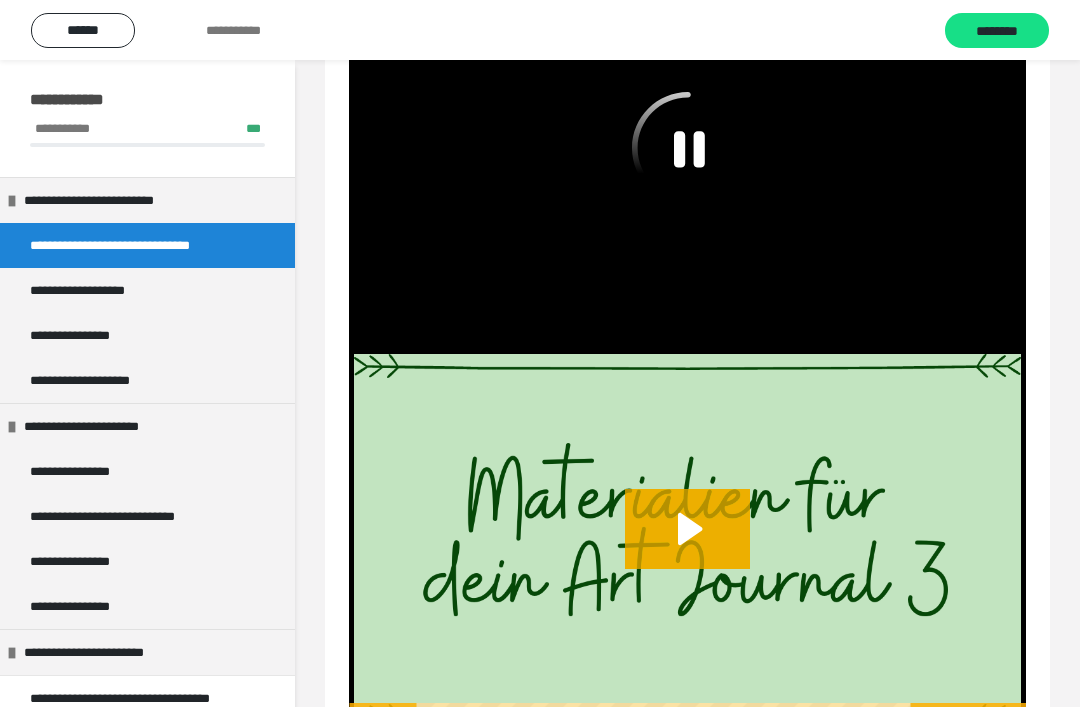 click 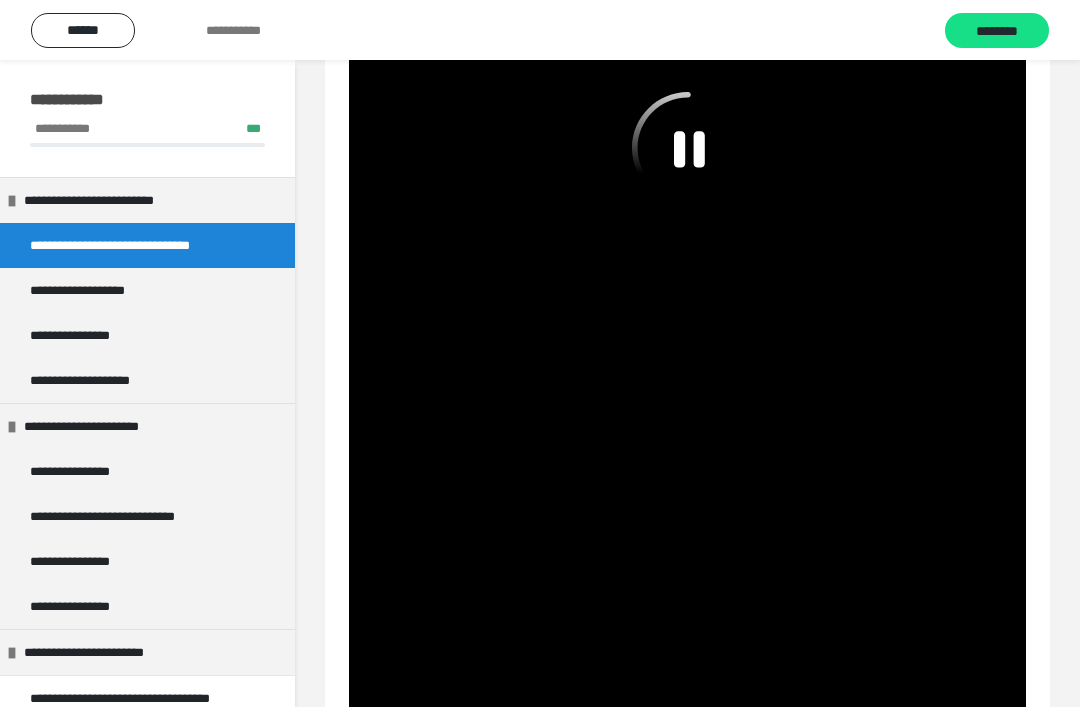 click at bounding box center (687, 544) 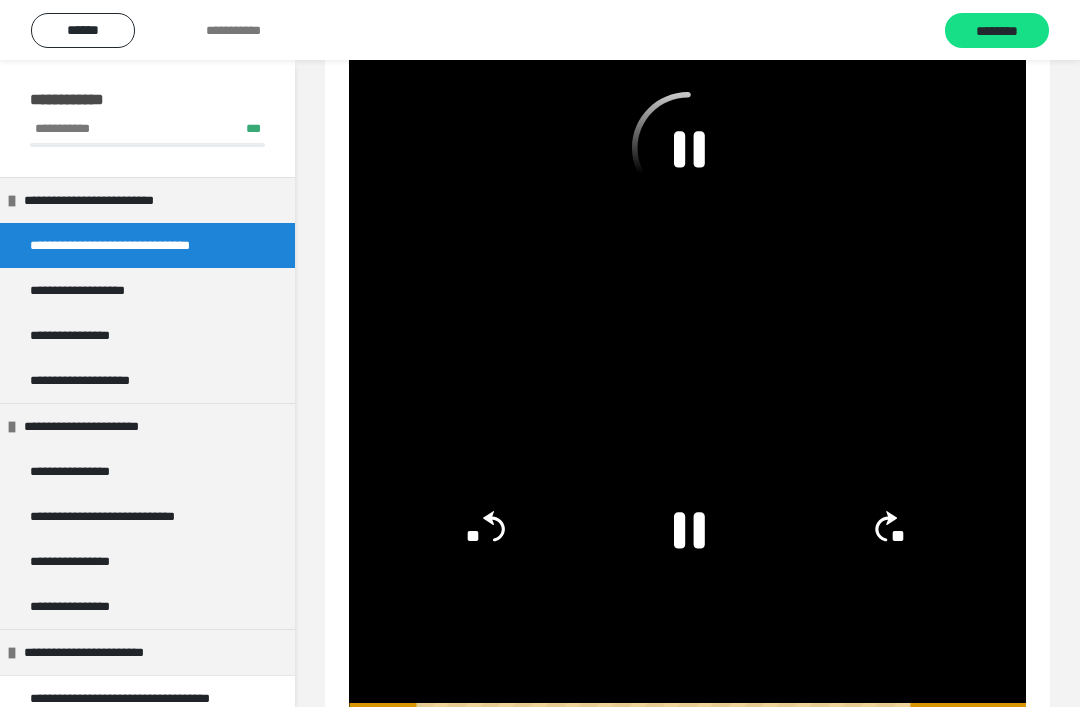click 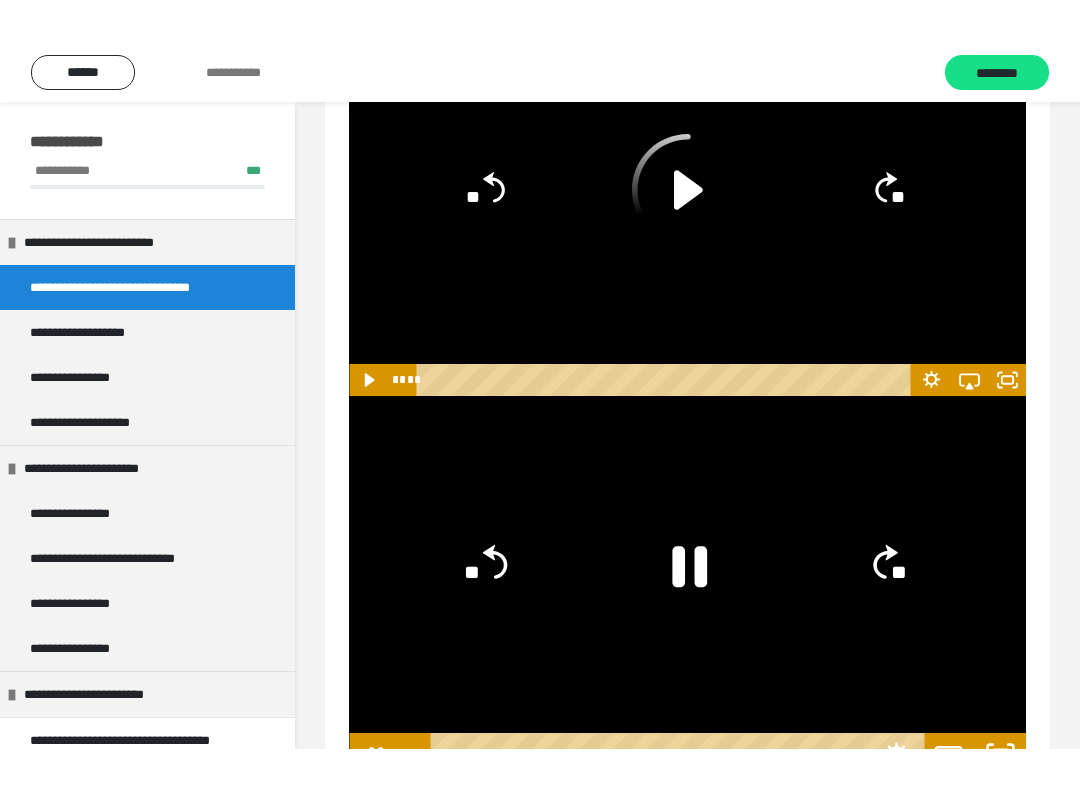 scroll, scrollTop: 20, scrollLeft: 0, axis: vertical 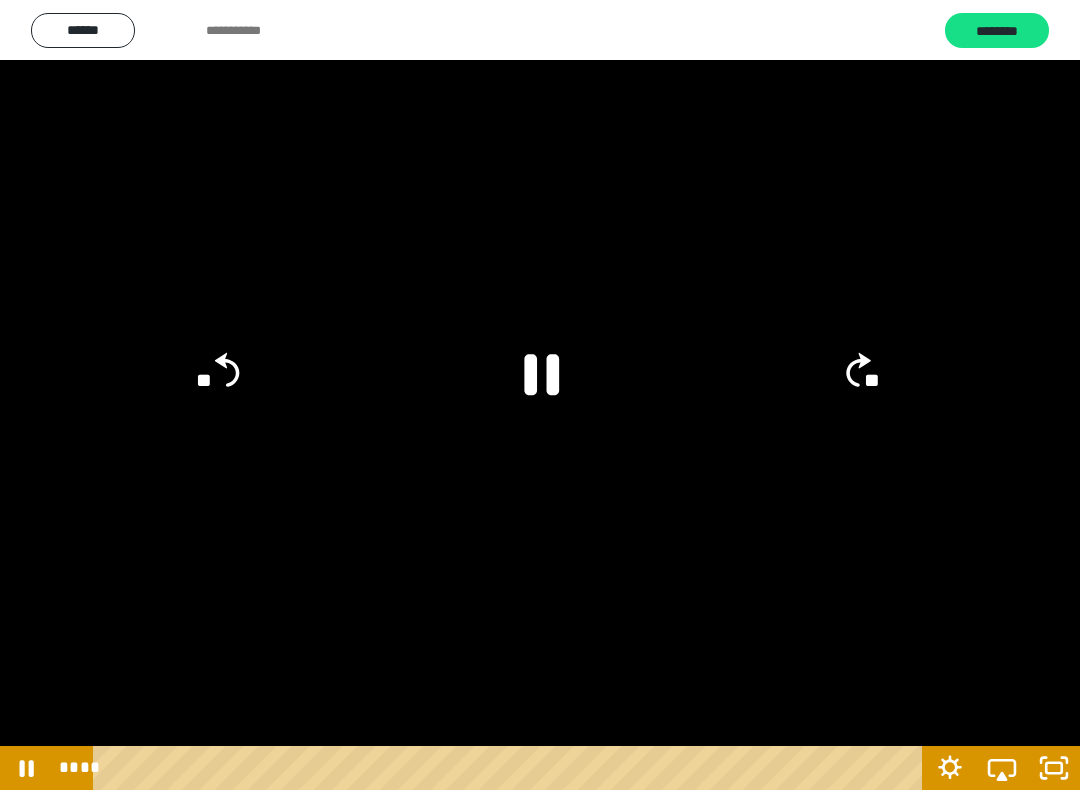 click 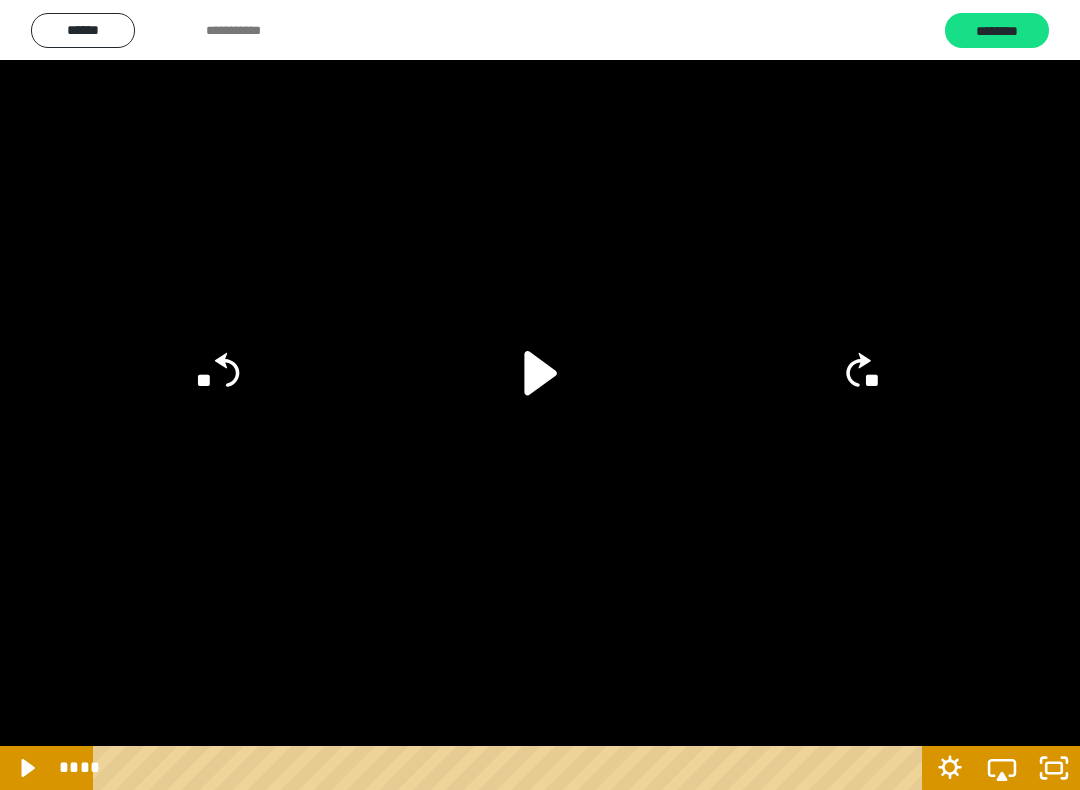 click 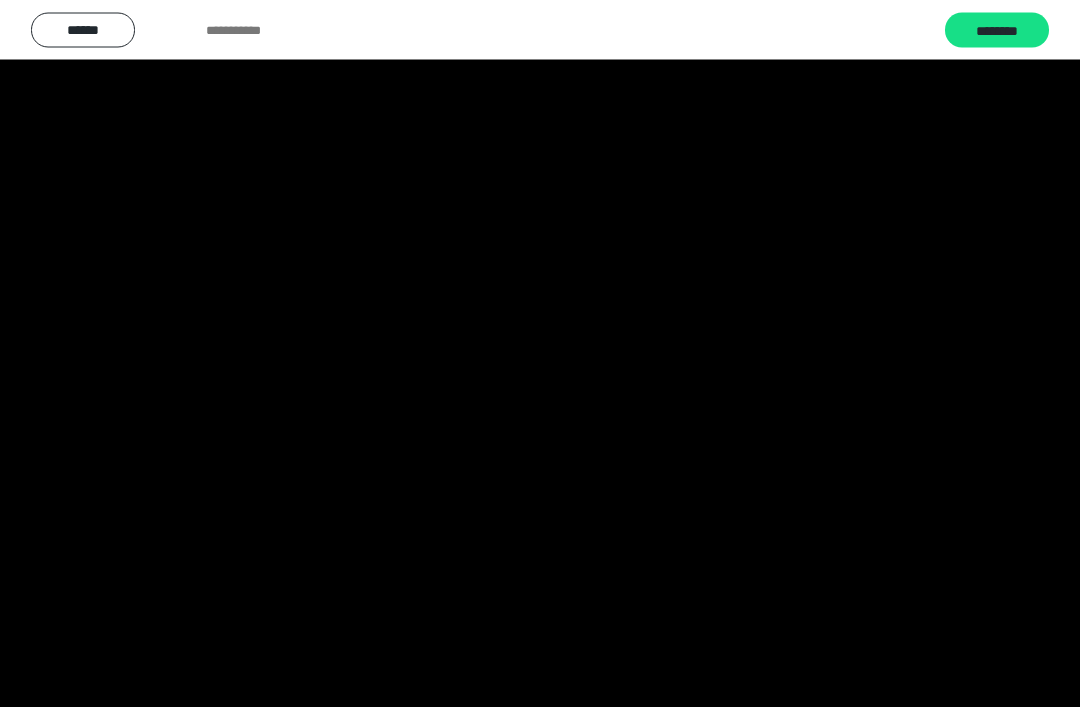 scroll, scrollTop: 978, scrollLeft: 0, axis: vertical 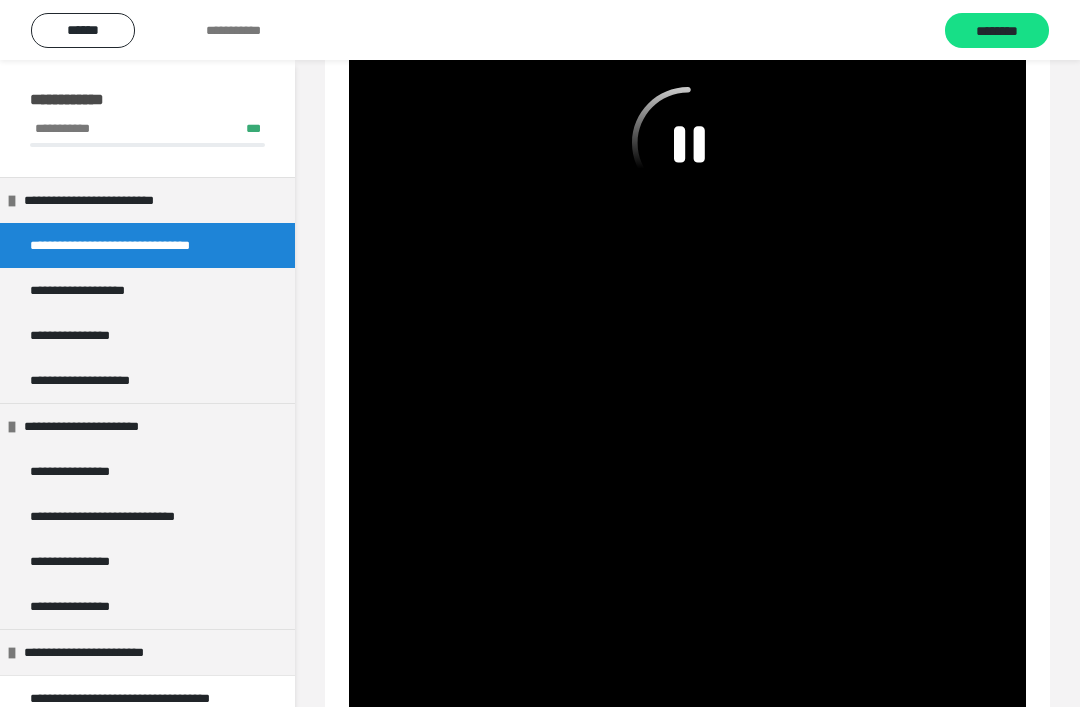 click at bounding box center [687, 539] 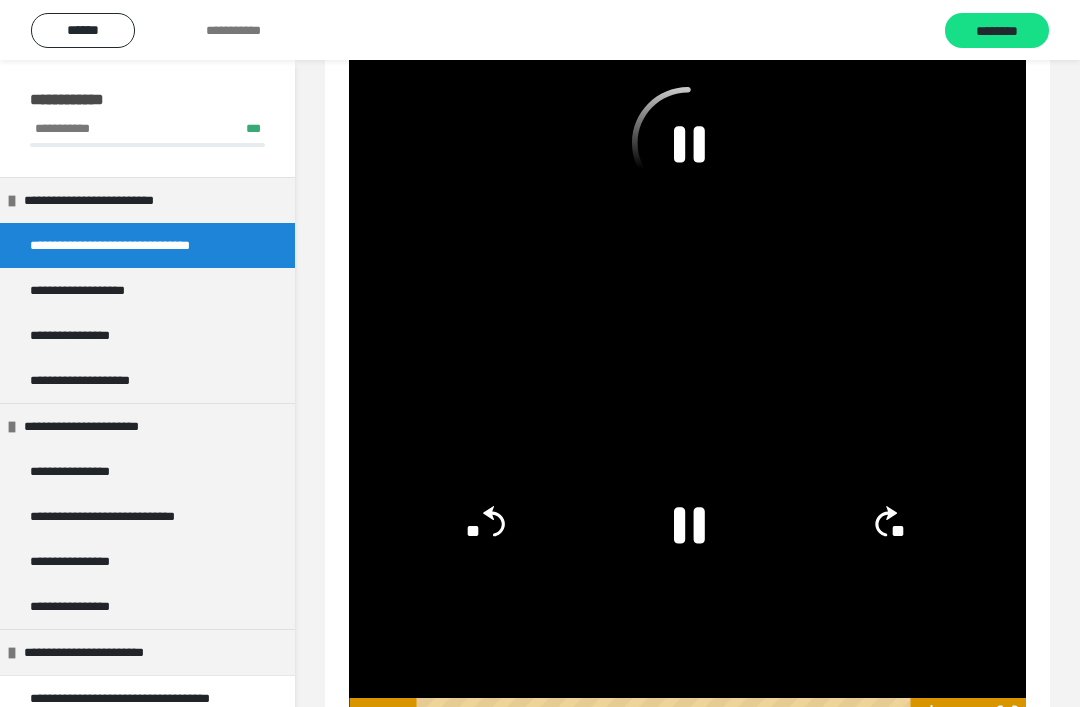 click 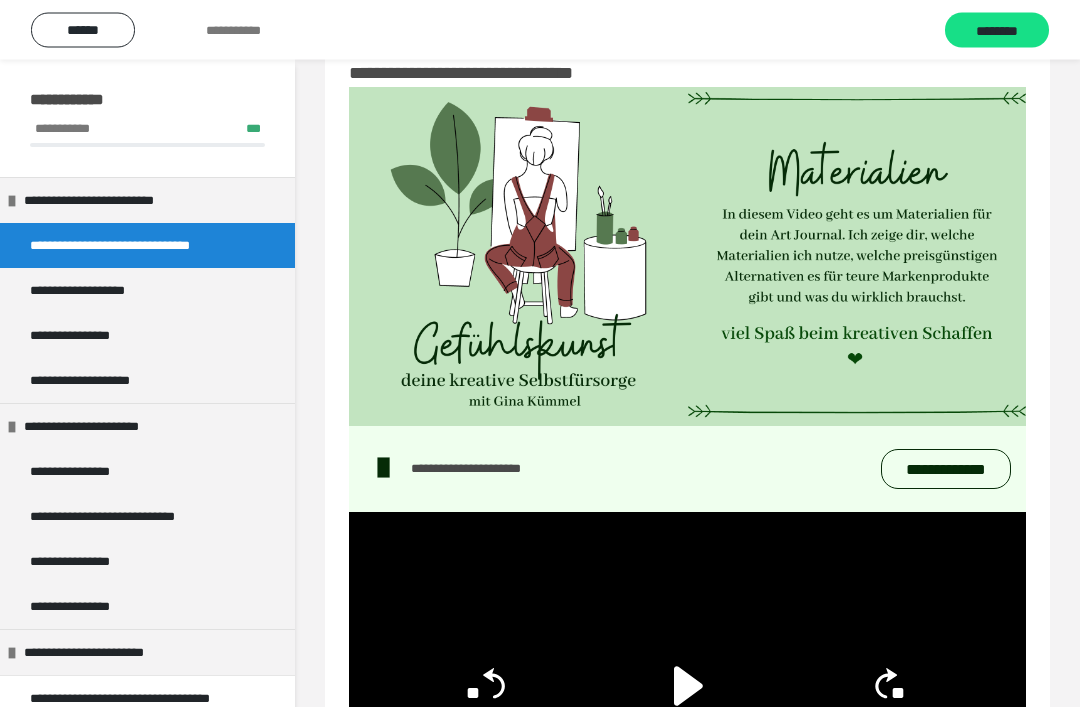 scroll, scrollTop: 0, scrollLeft: 0, axis: both 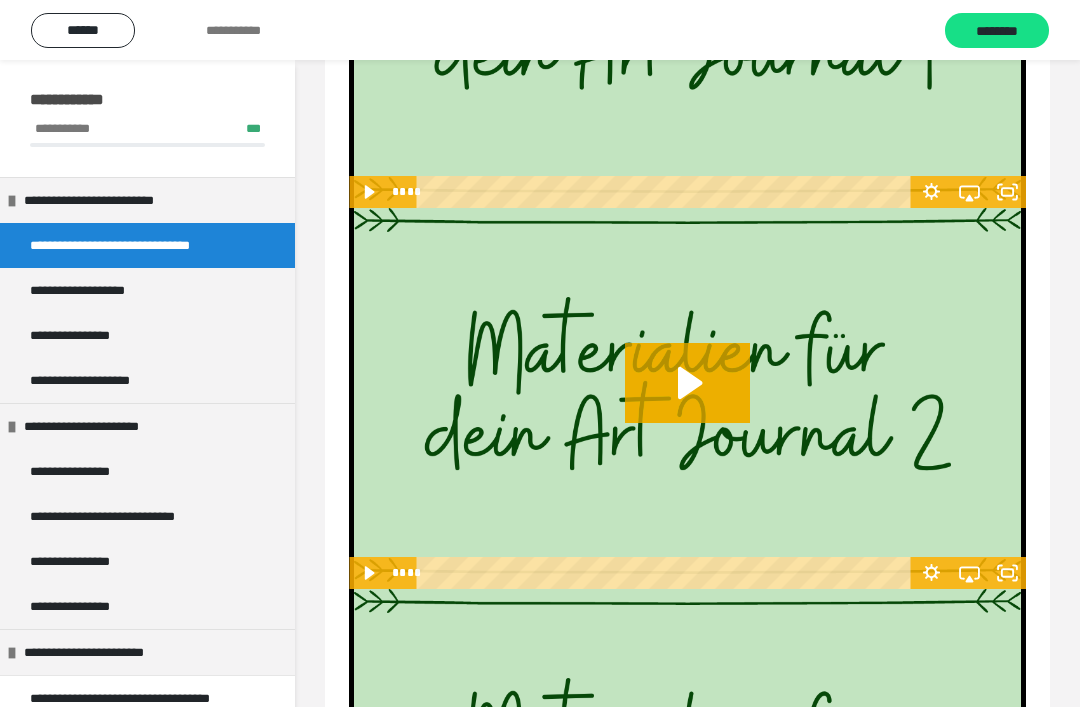 click 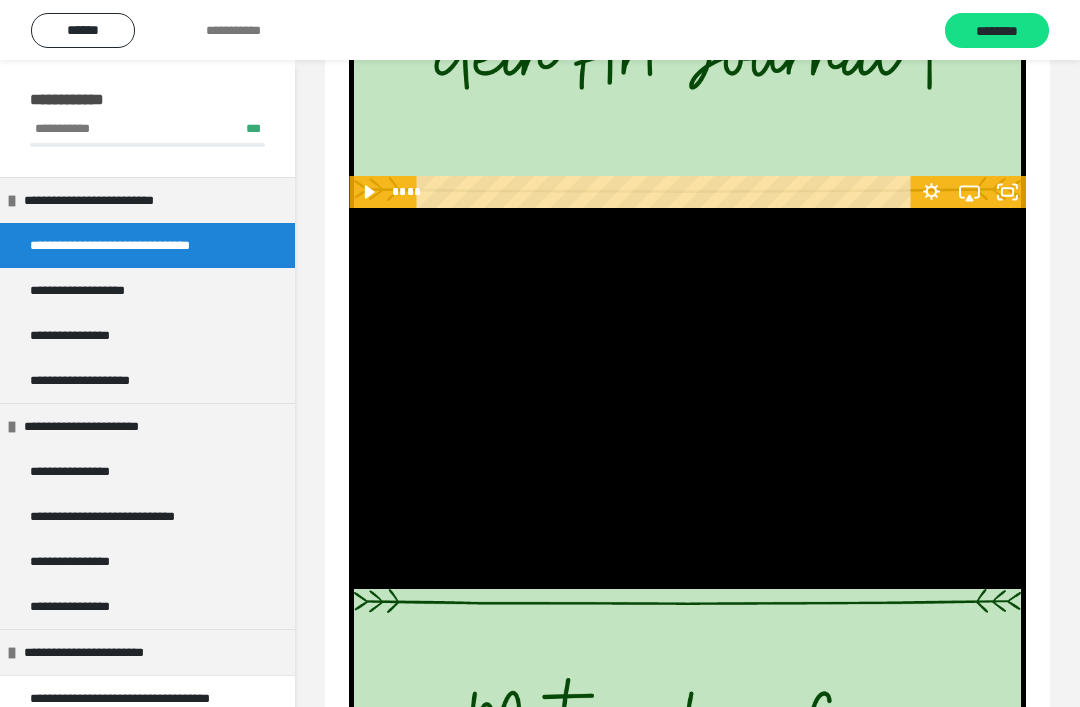 click at bounding box center (687, 398) 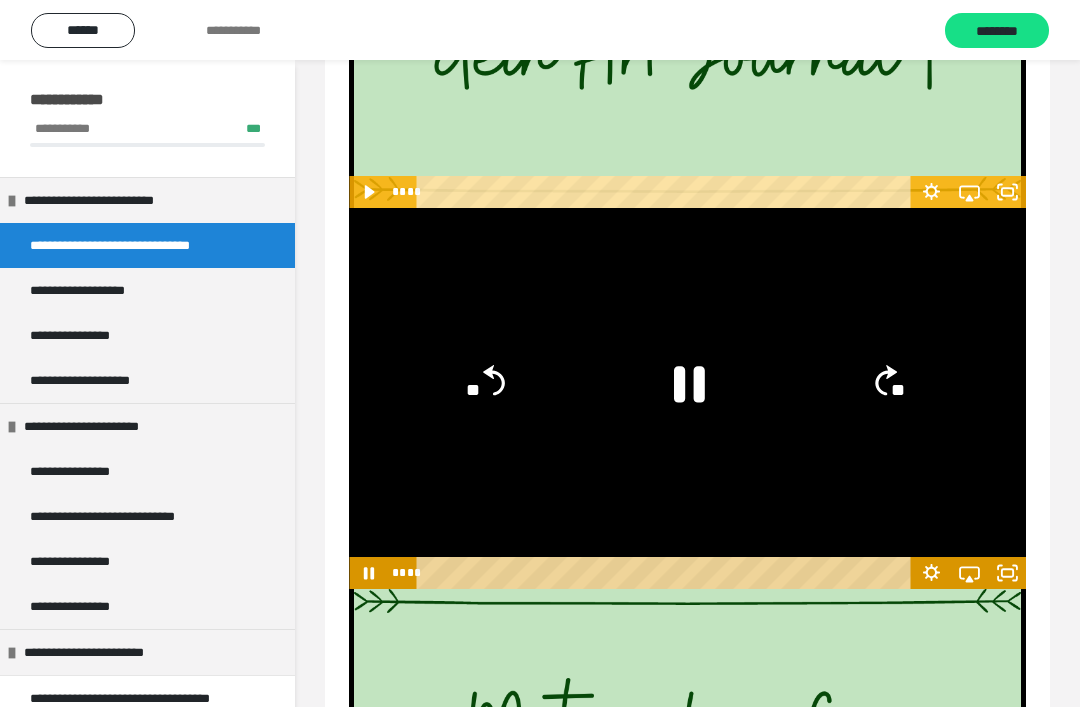 click 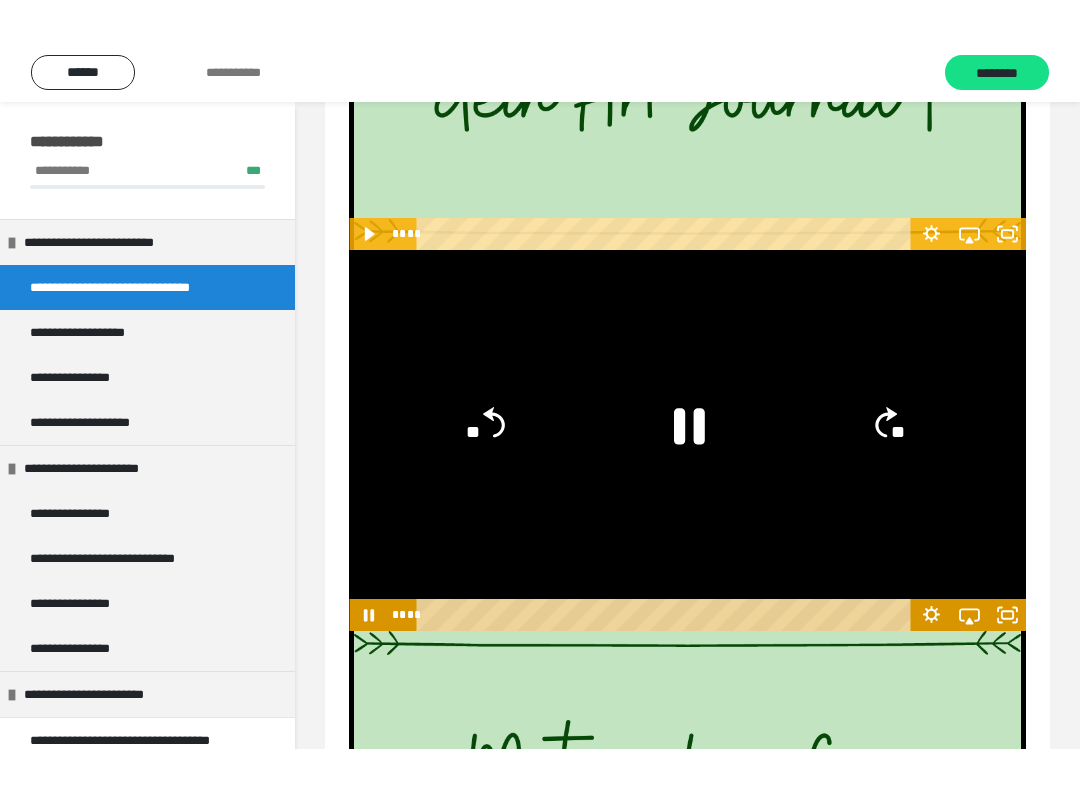 scroll, scrollTop: 20, scrollLeft: 0, axis: vertical 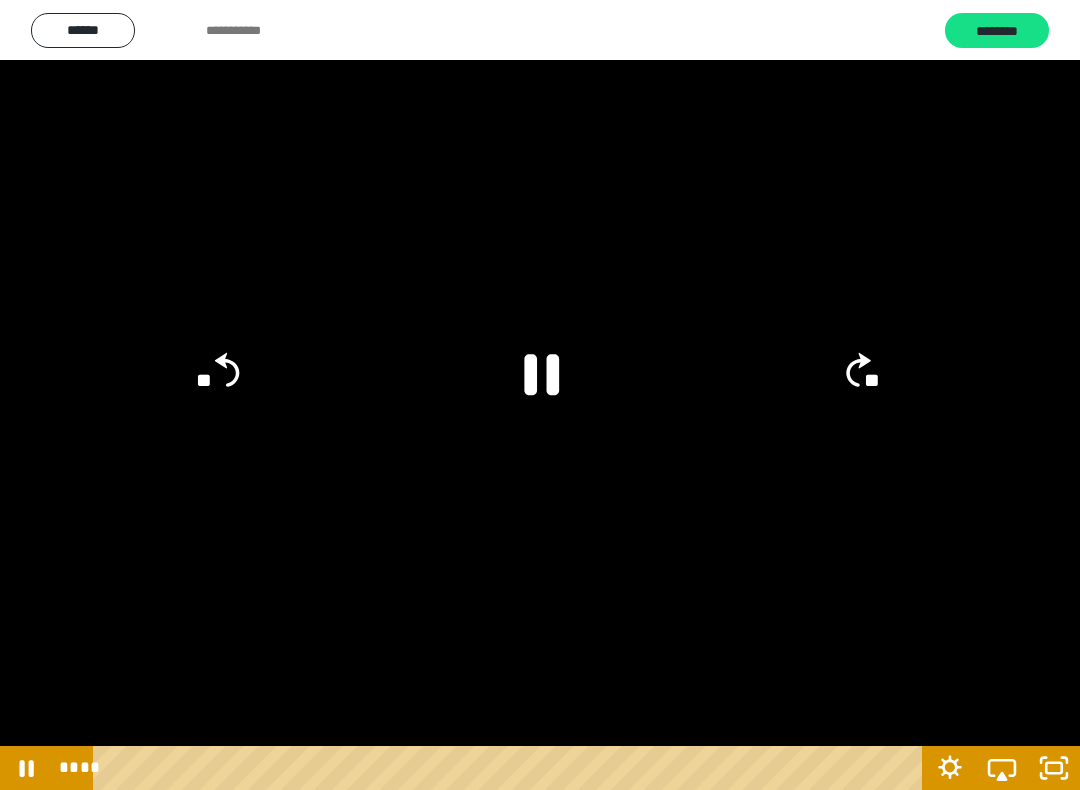 click 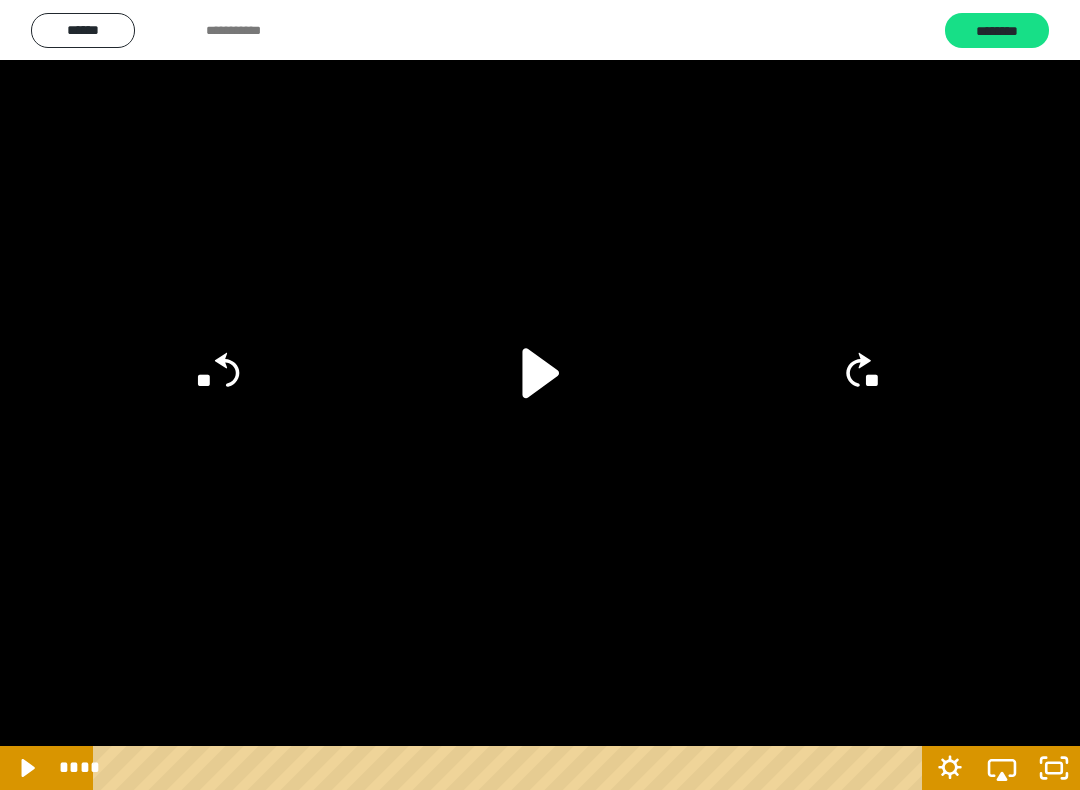 click 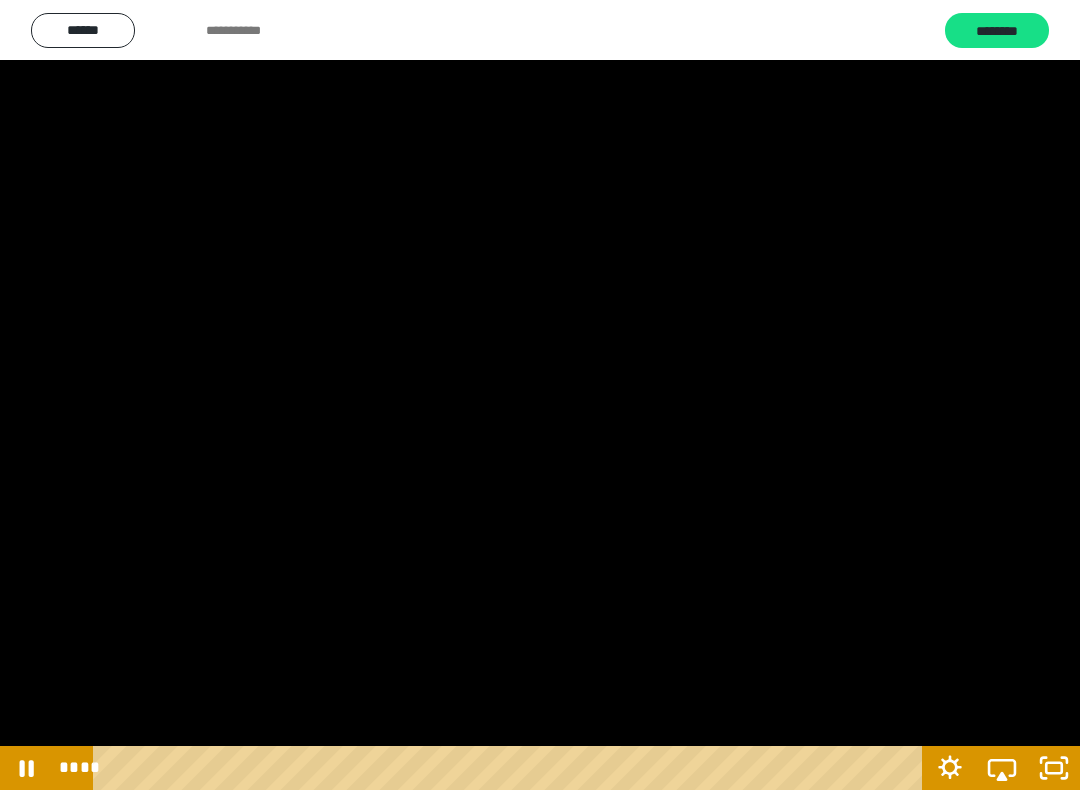 click at bounding box center (540, 395) 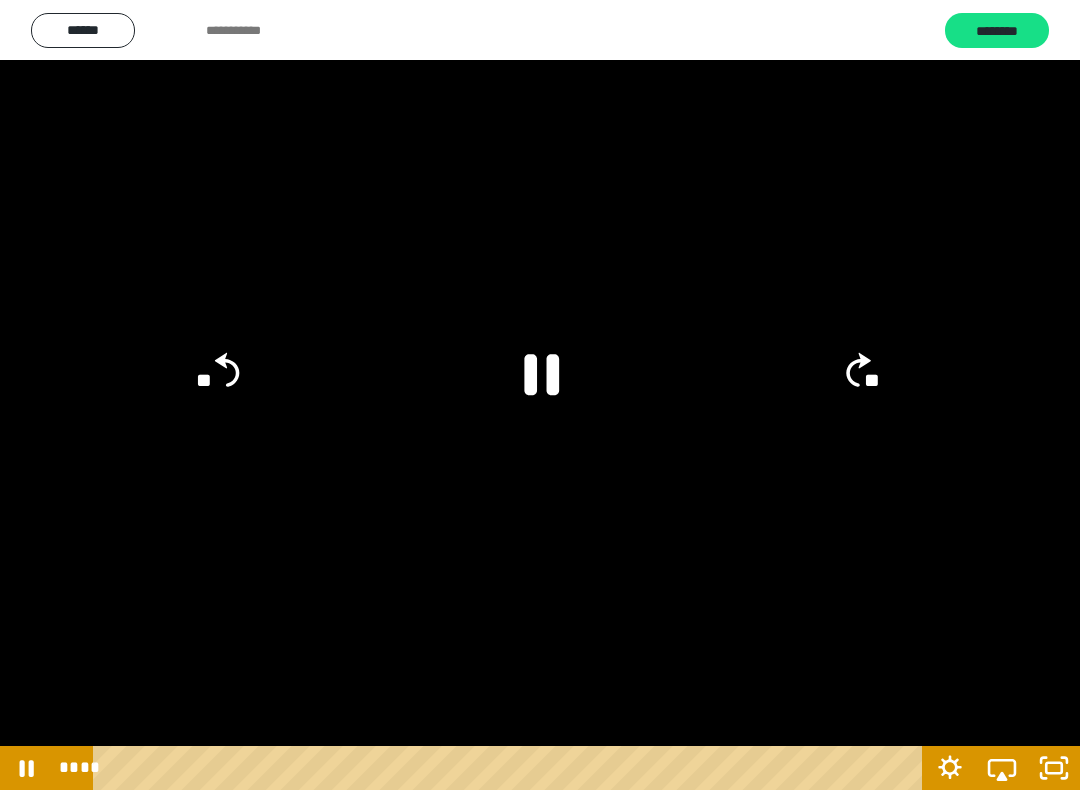 click 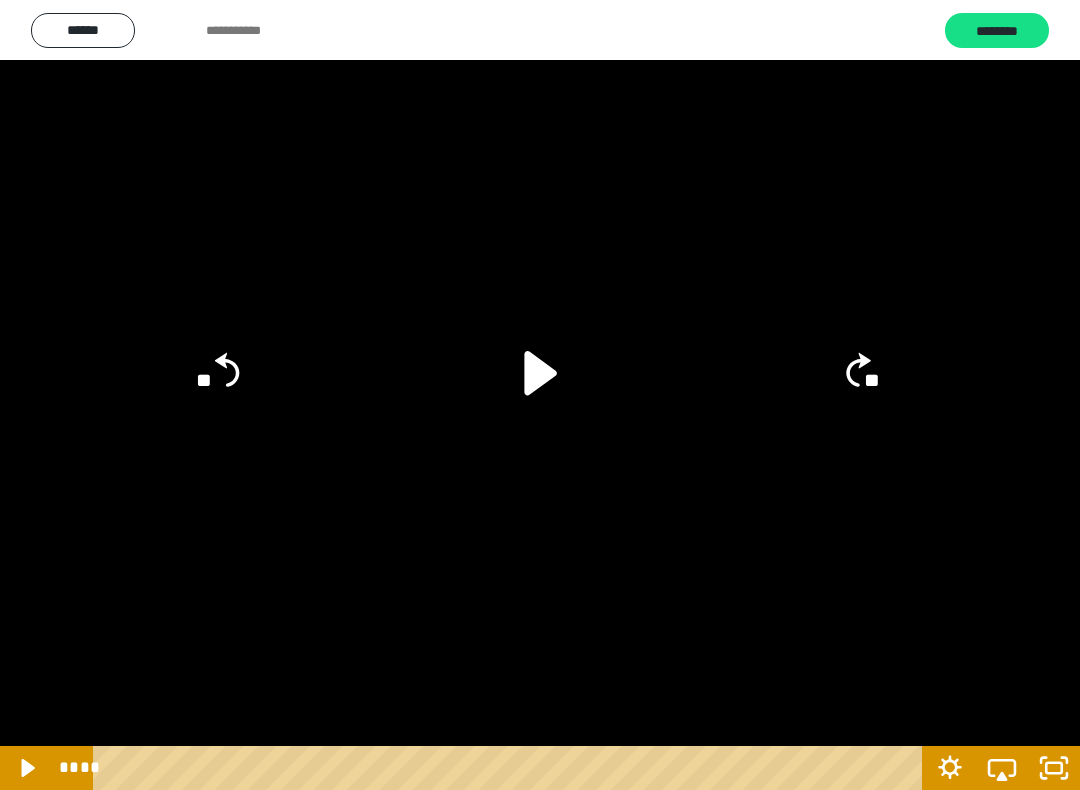 click 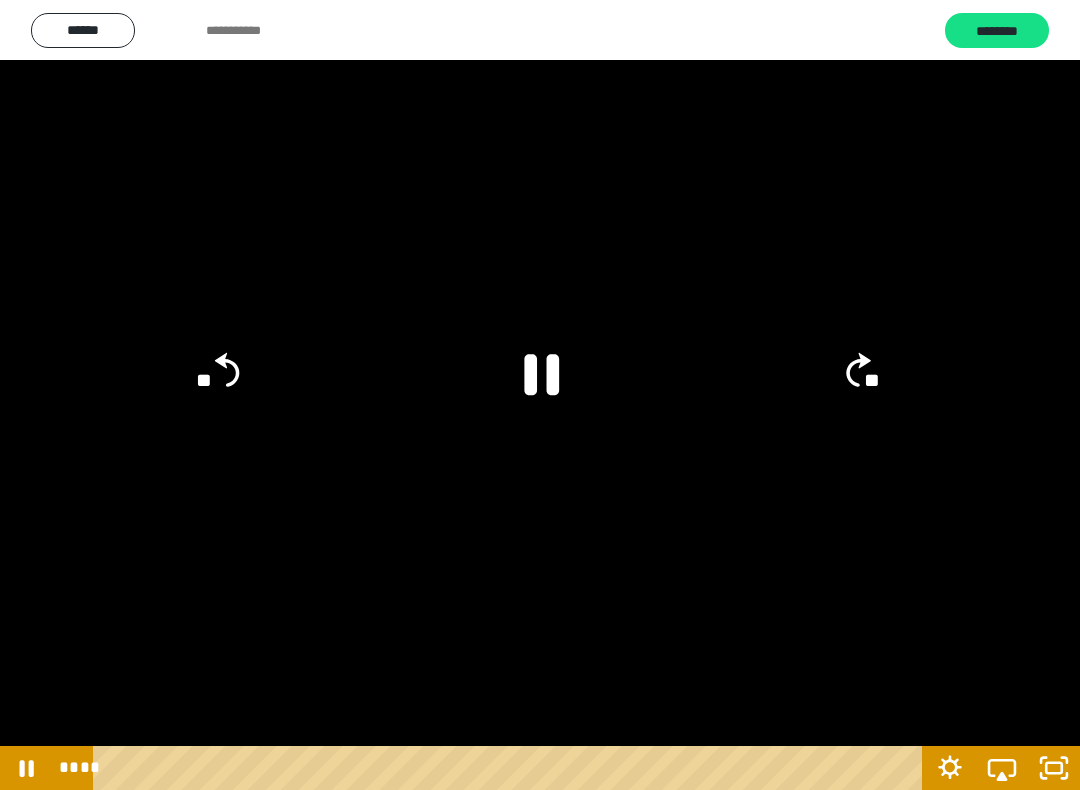 click 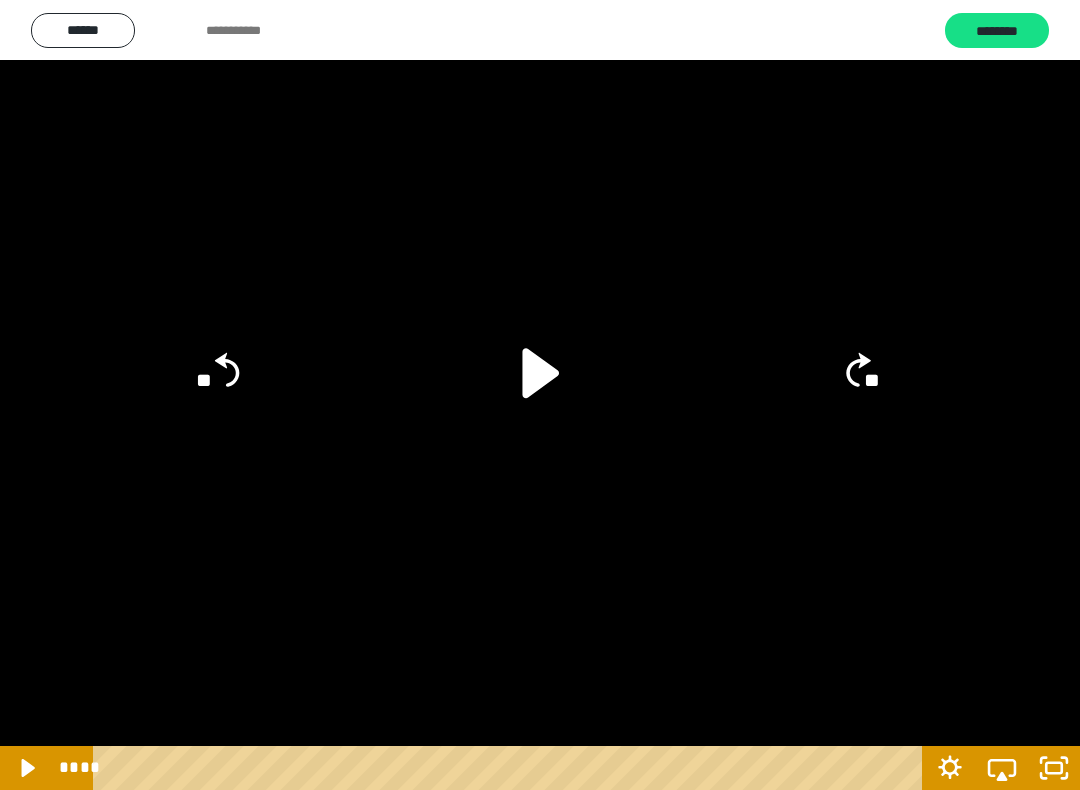 click 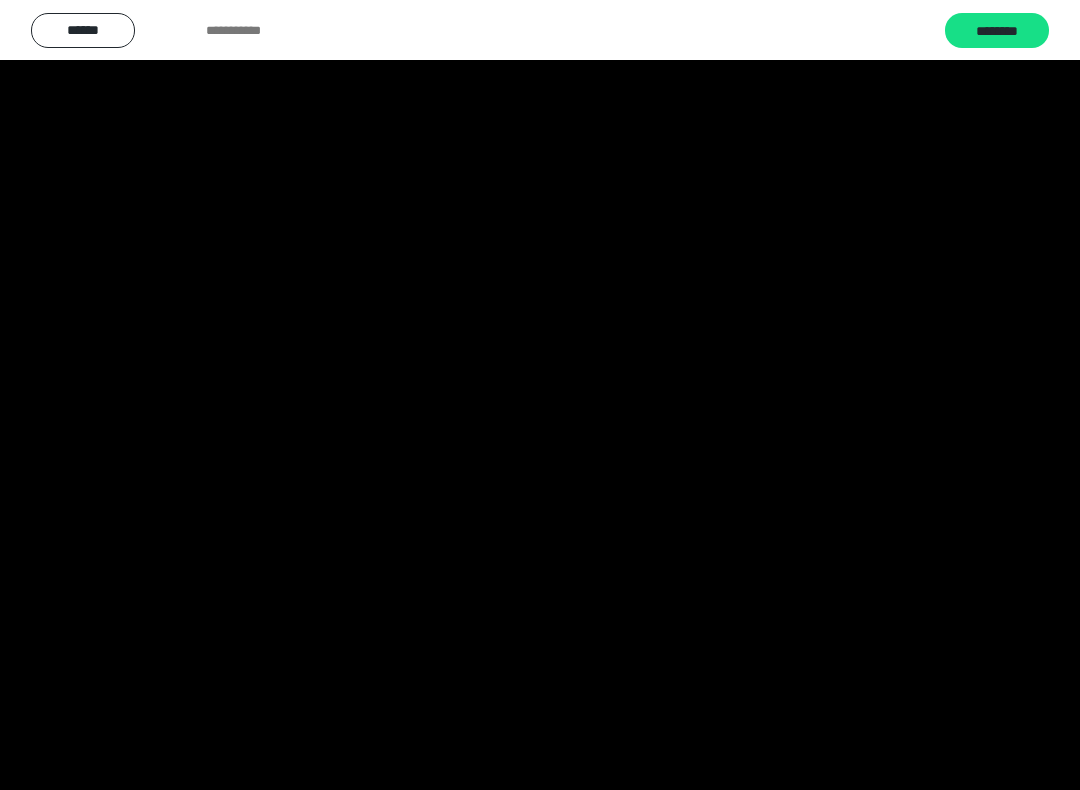 click at bounding box center (540, 395) 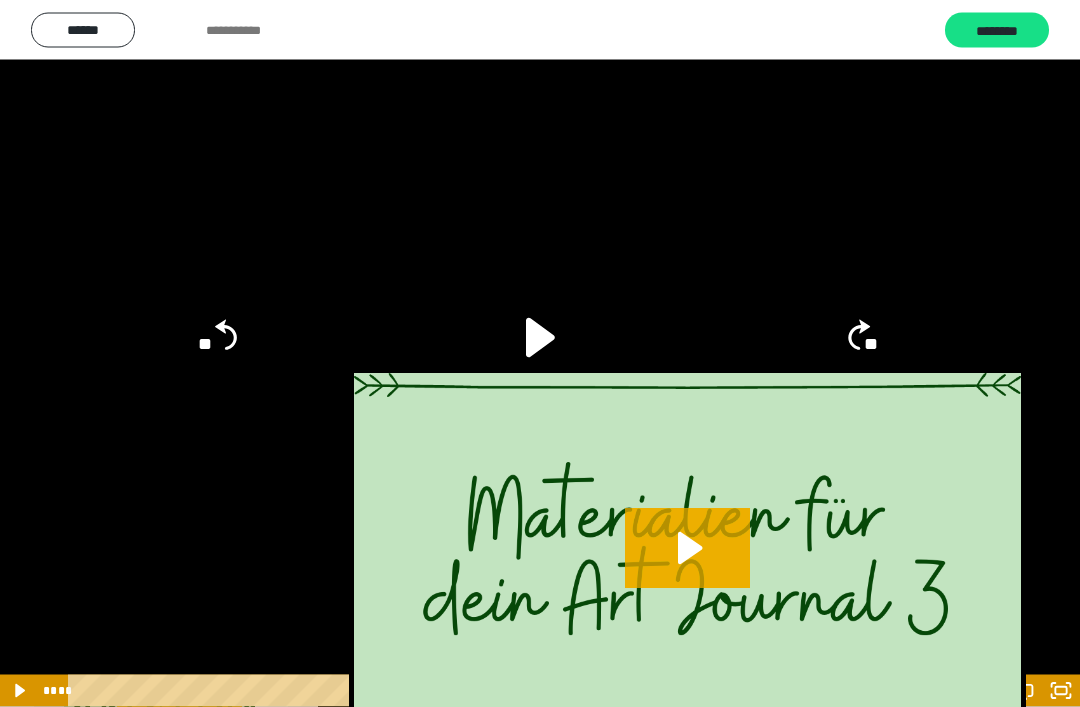 scroll, scrollTop: 991, scrollLeft: 0, axis: vertical 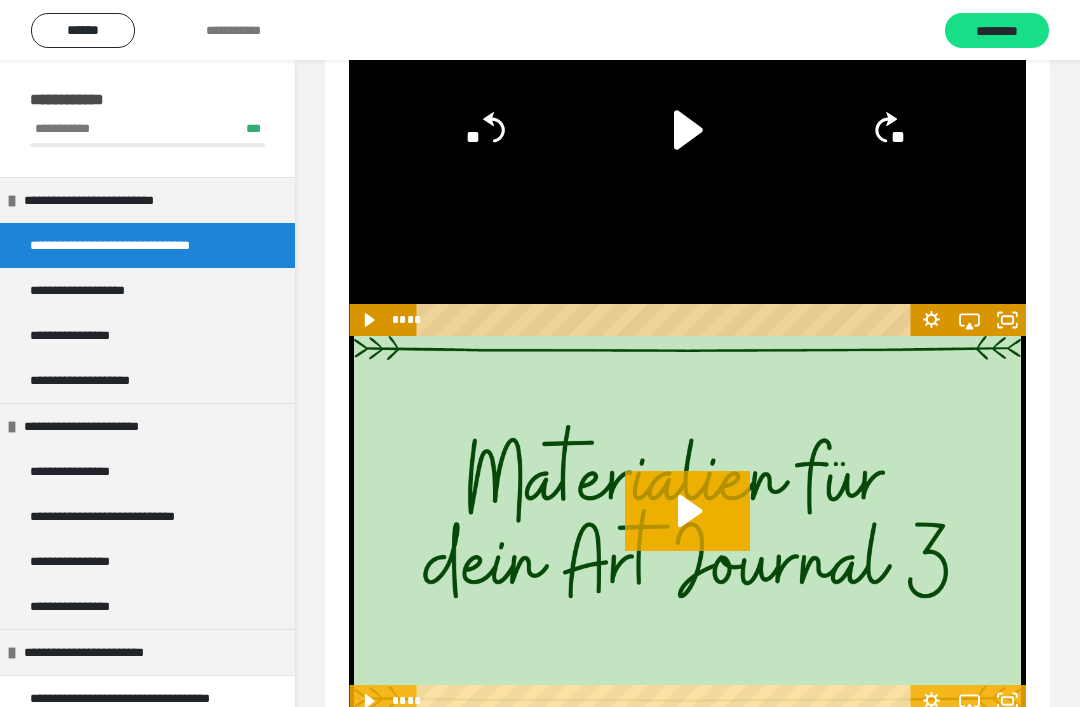 click 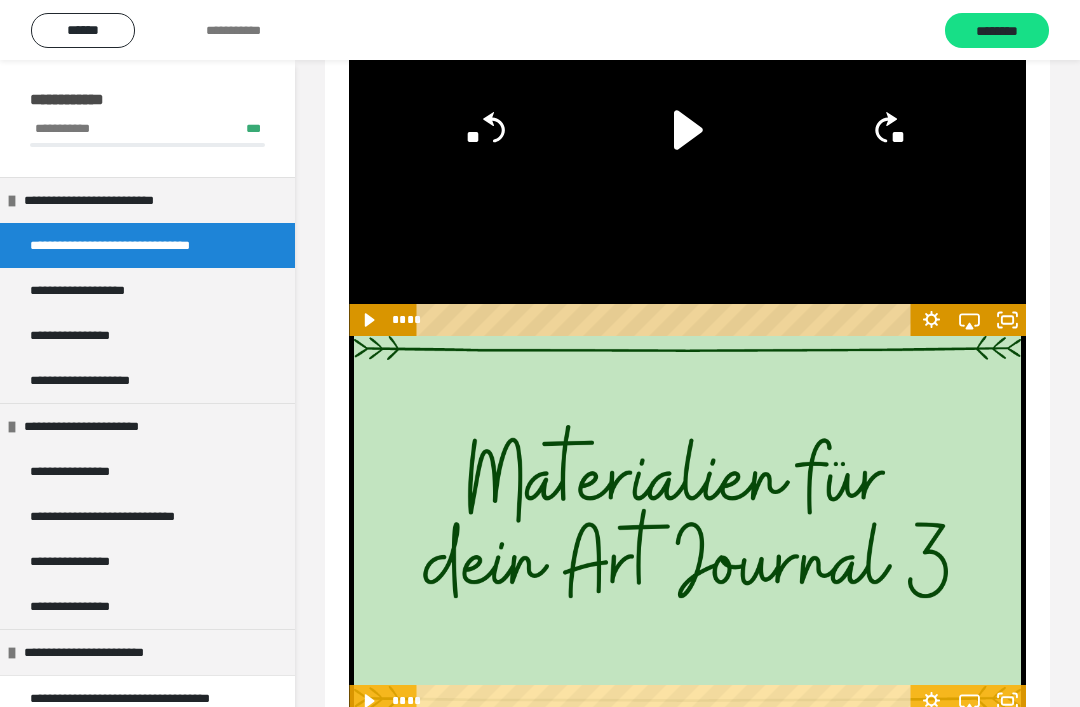 click 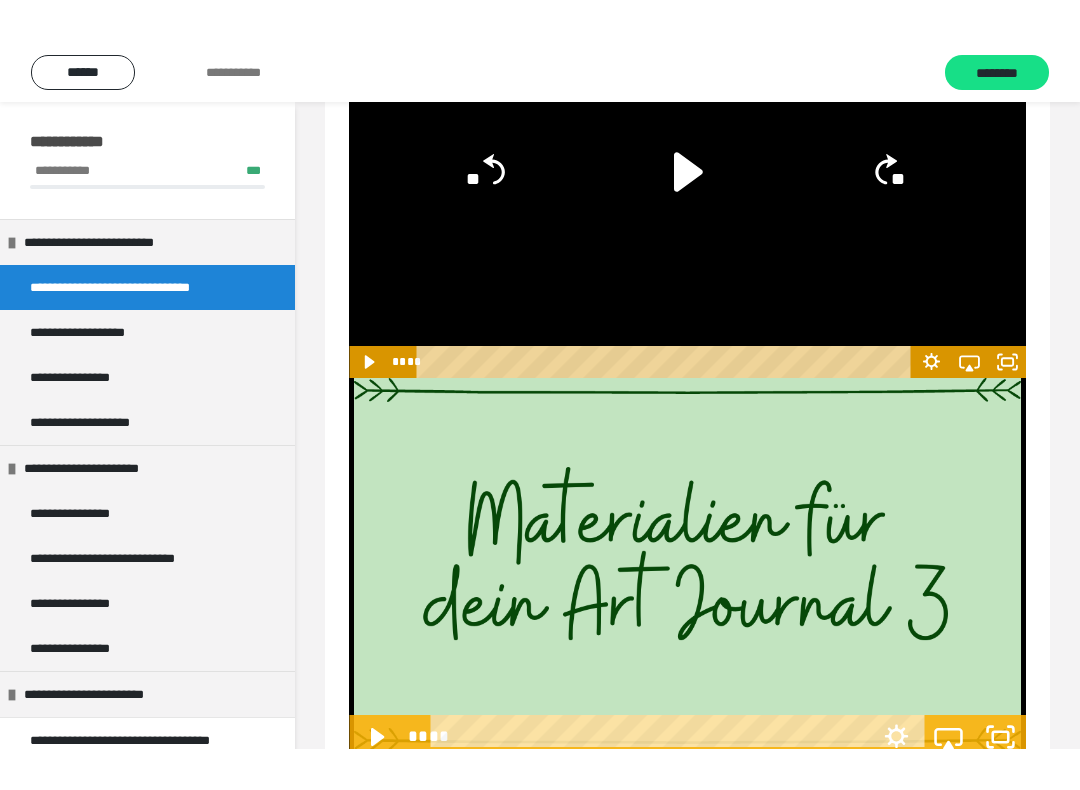 scroll, scrollTop: 20, scrollLeft: 0, axis: vertical 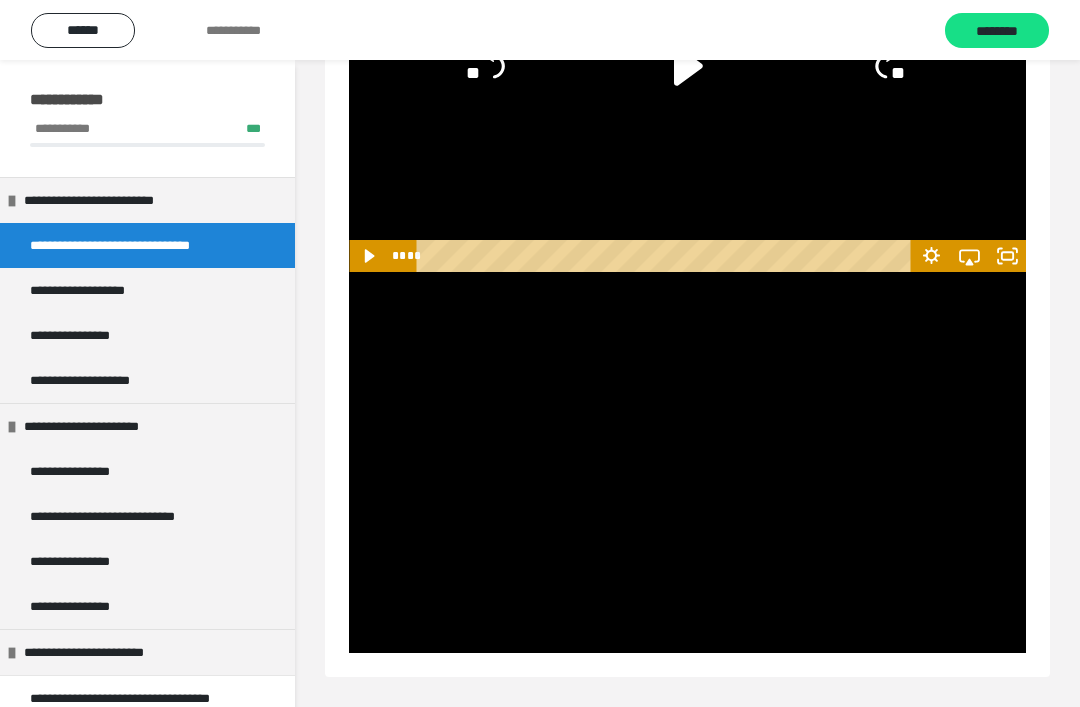 click on "**********" at bounding box center [98, 290] 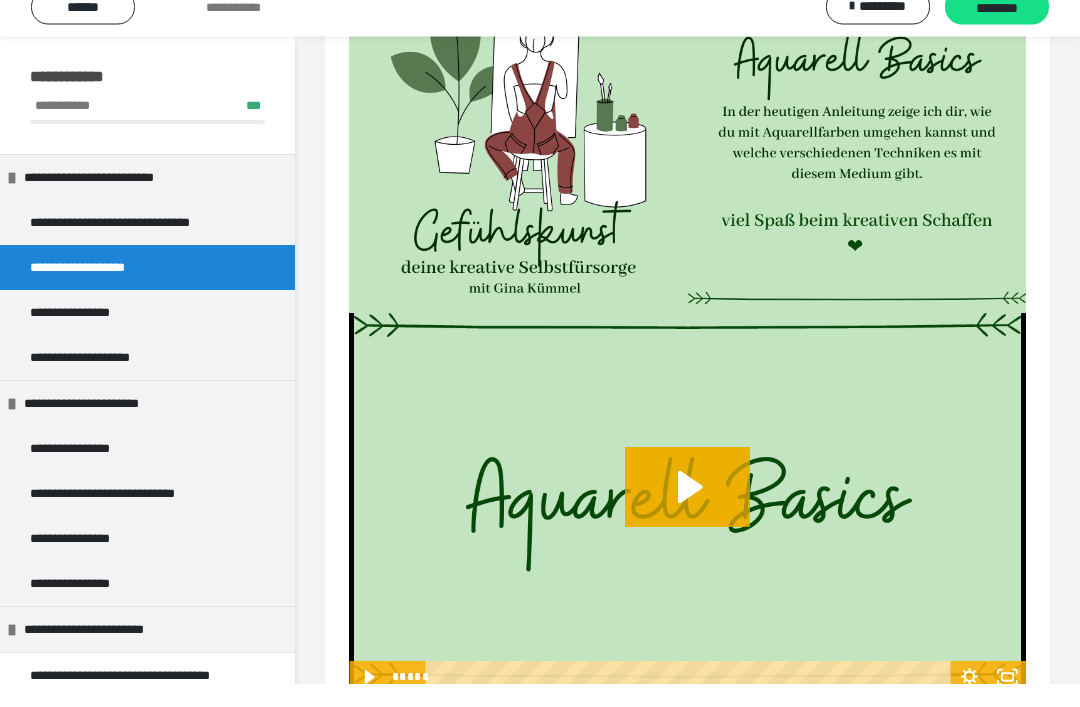 scroll, scrollTop: 143, scrollLeft: 0, axis: vertical 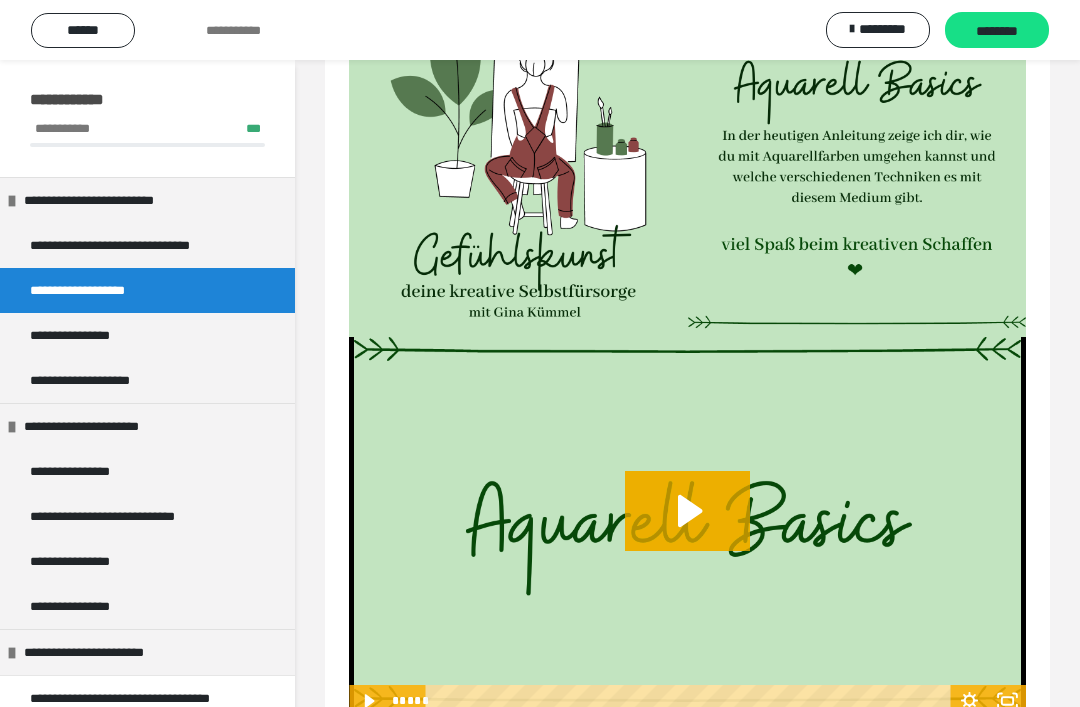 click on "**********" at bounding box center (87, 335) 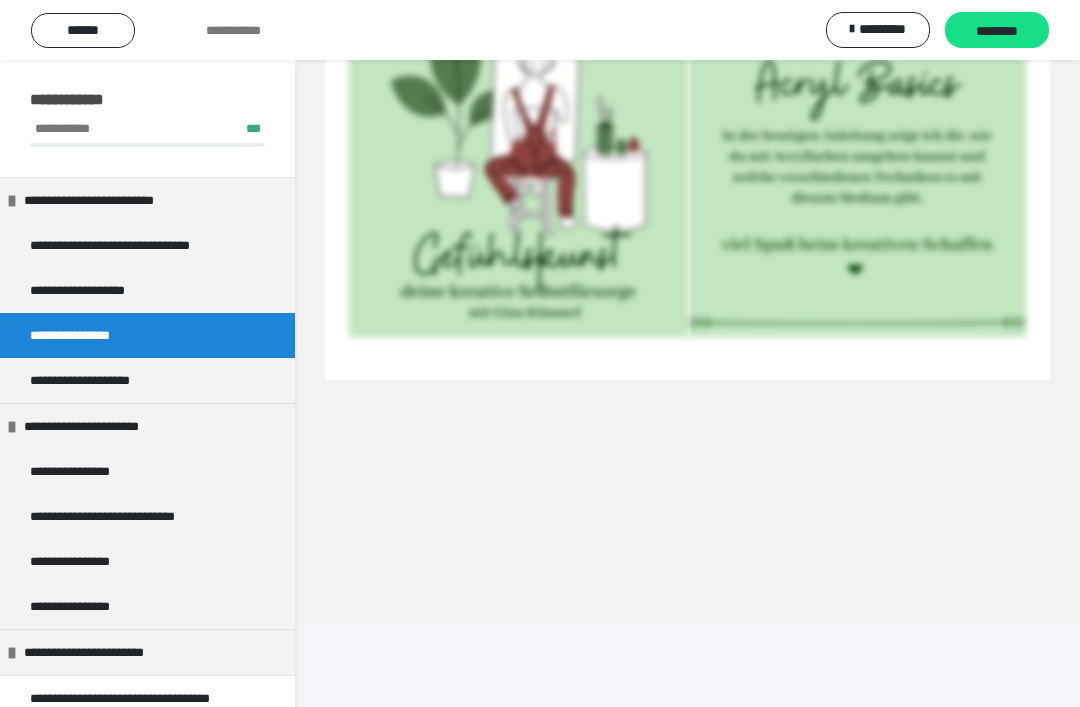 scroll, scrollTop: 60, scrollLeft: 0, axis: vertical 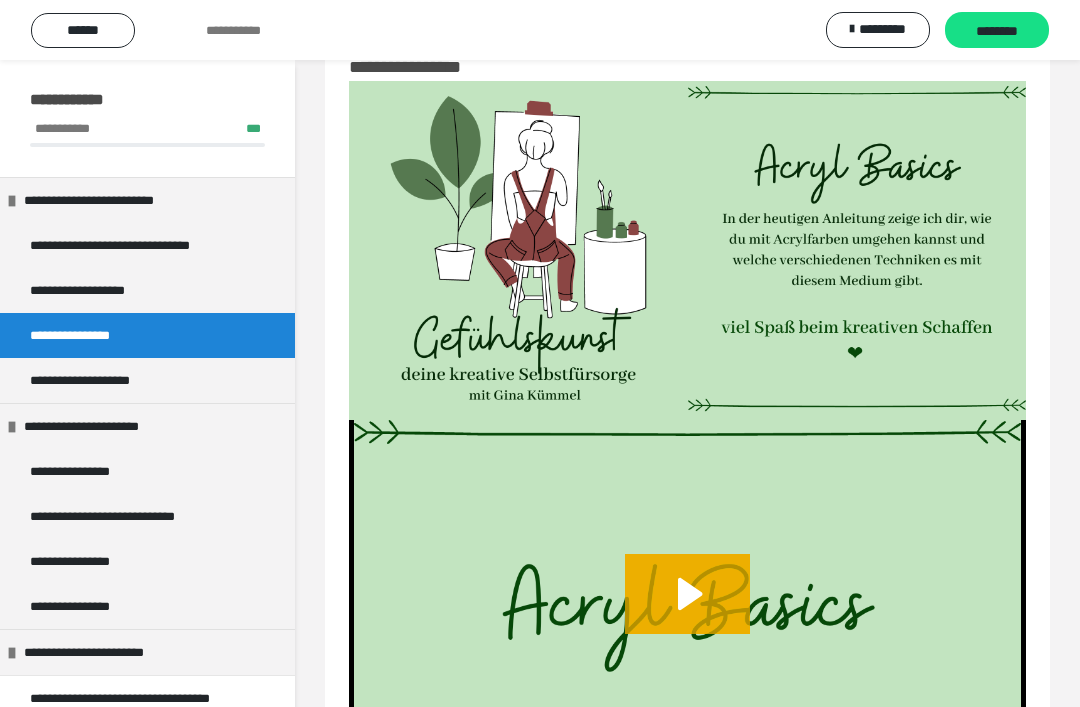 click on "**********" at bounding box center (147, 380) 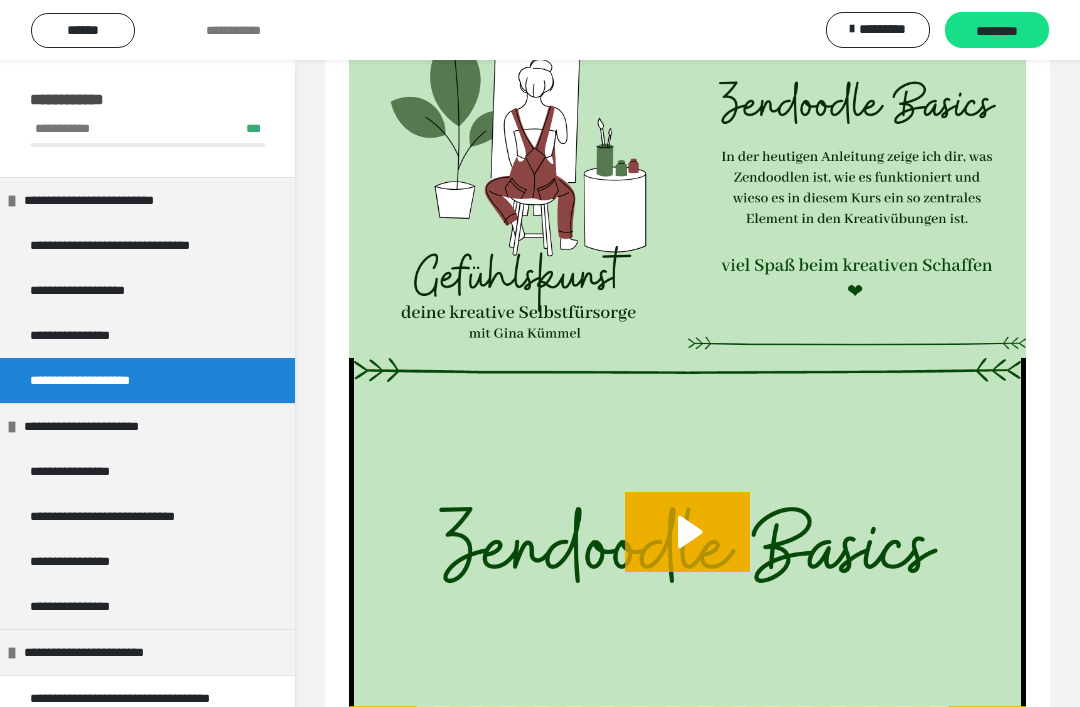 scroll, scrollTop: 143, scrollLeft: 0, axis: vertical 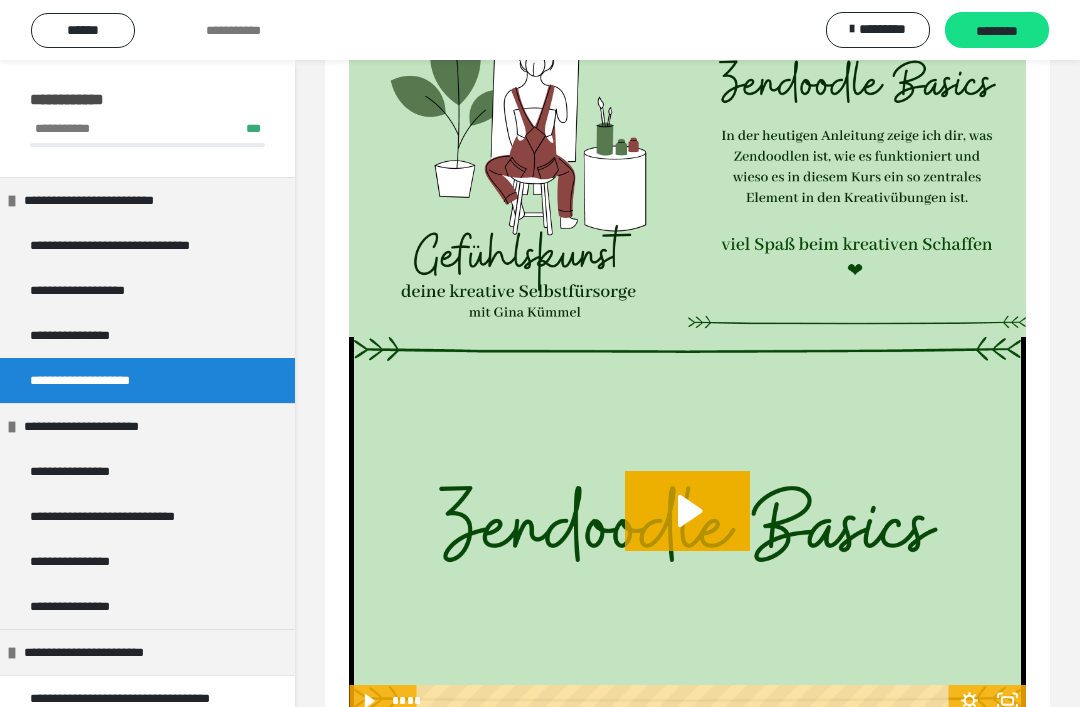 click 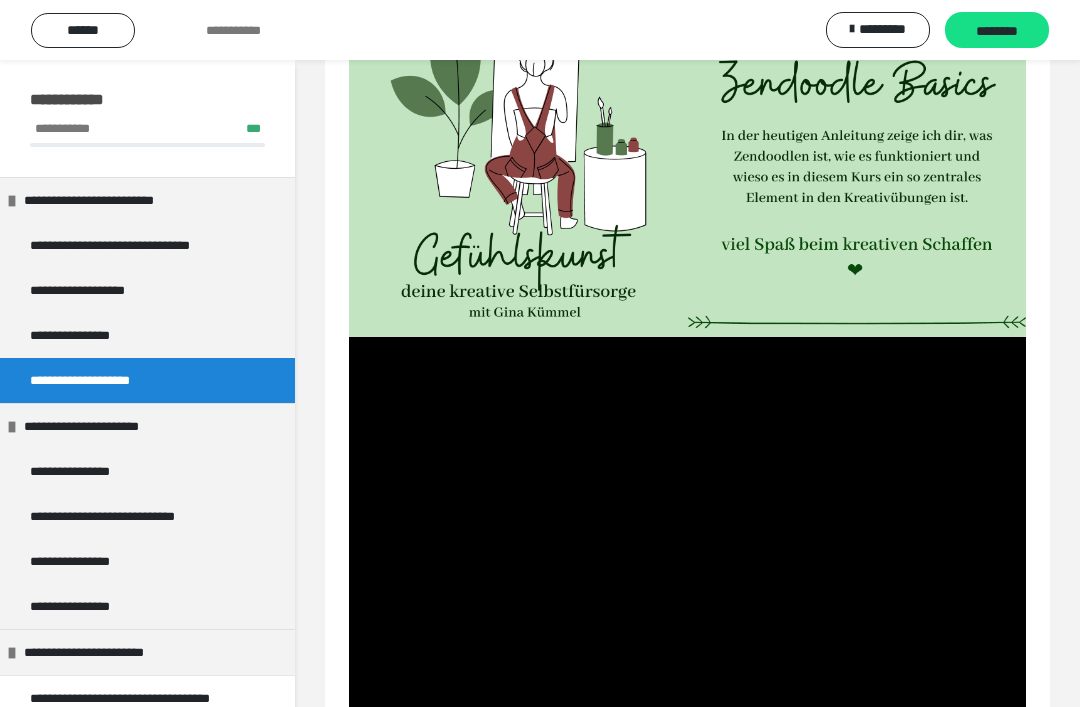 click at bounding box center [687, 527] 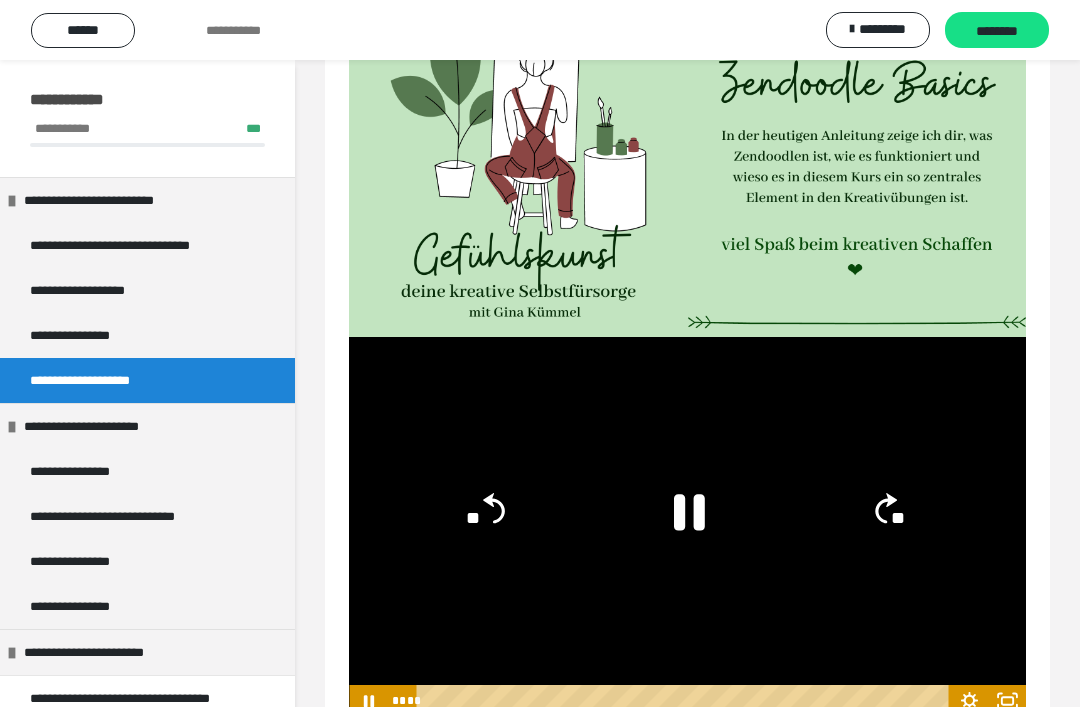 click 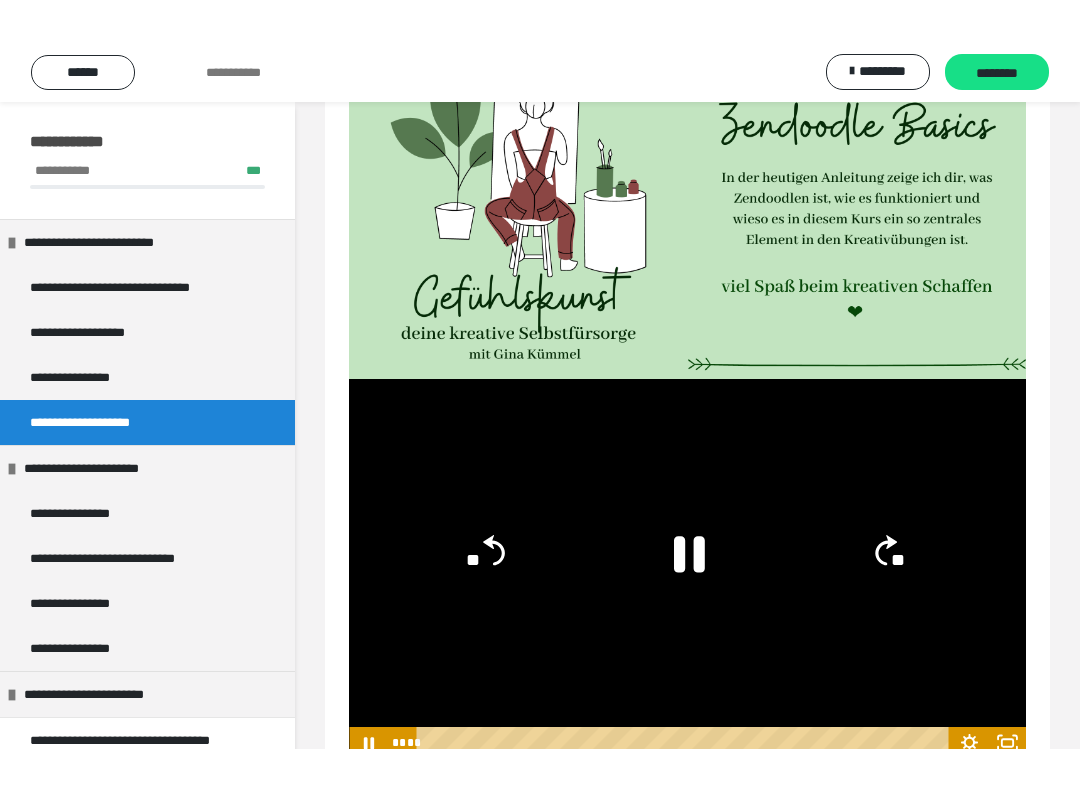scroll, scrollTop: 20, scrollLeft: 0, axis: vertical 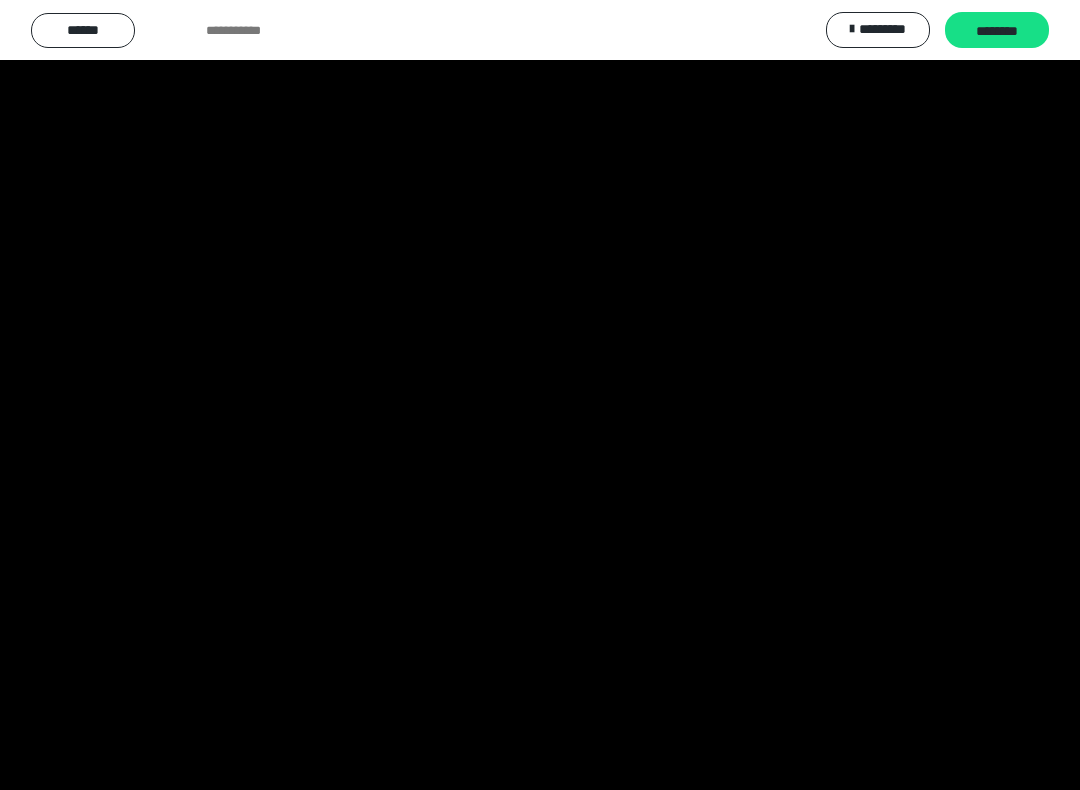 click at bounding box center [540, 395] 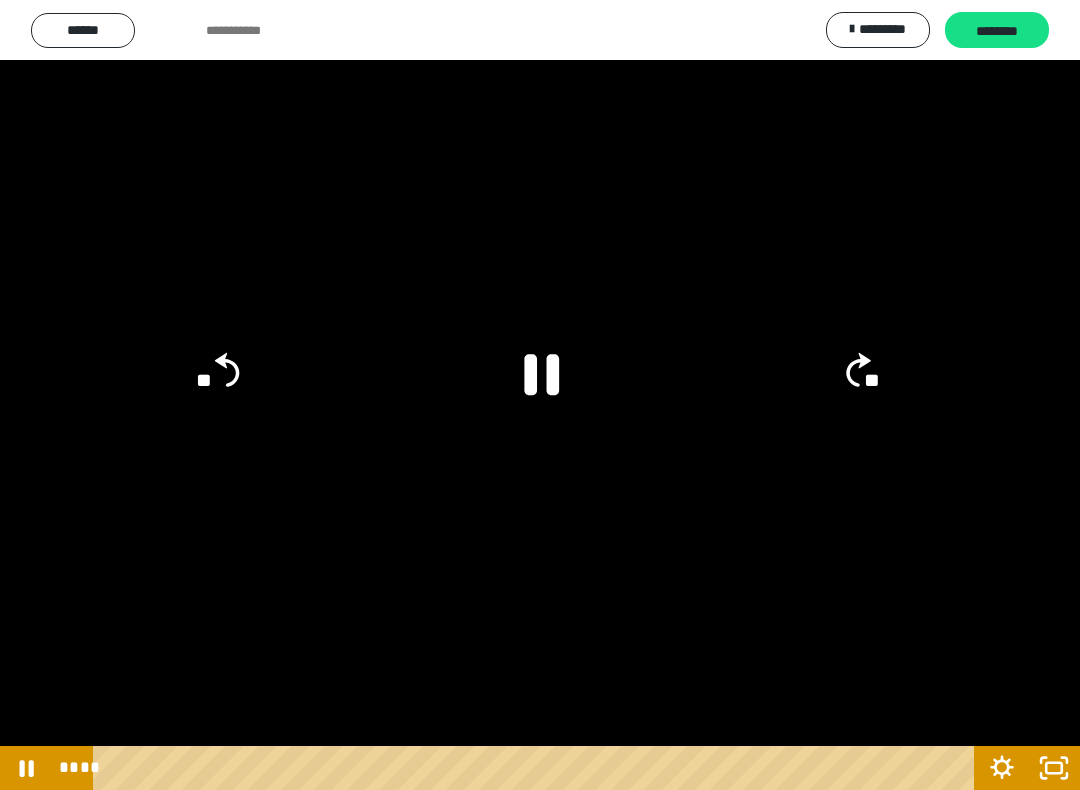click 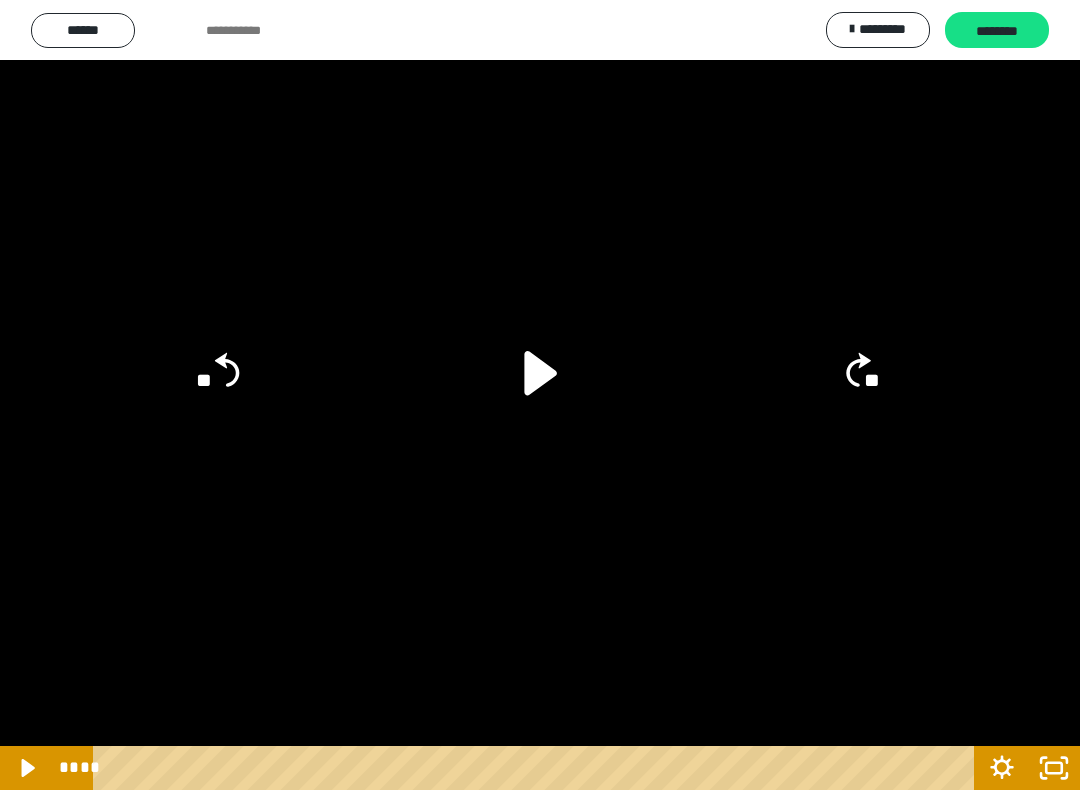 click 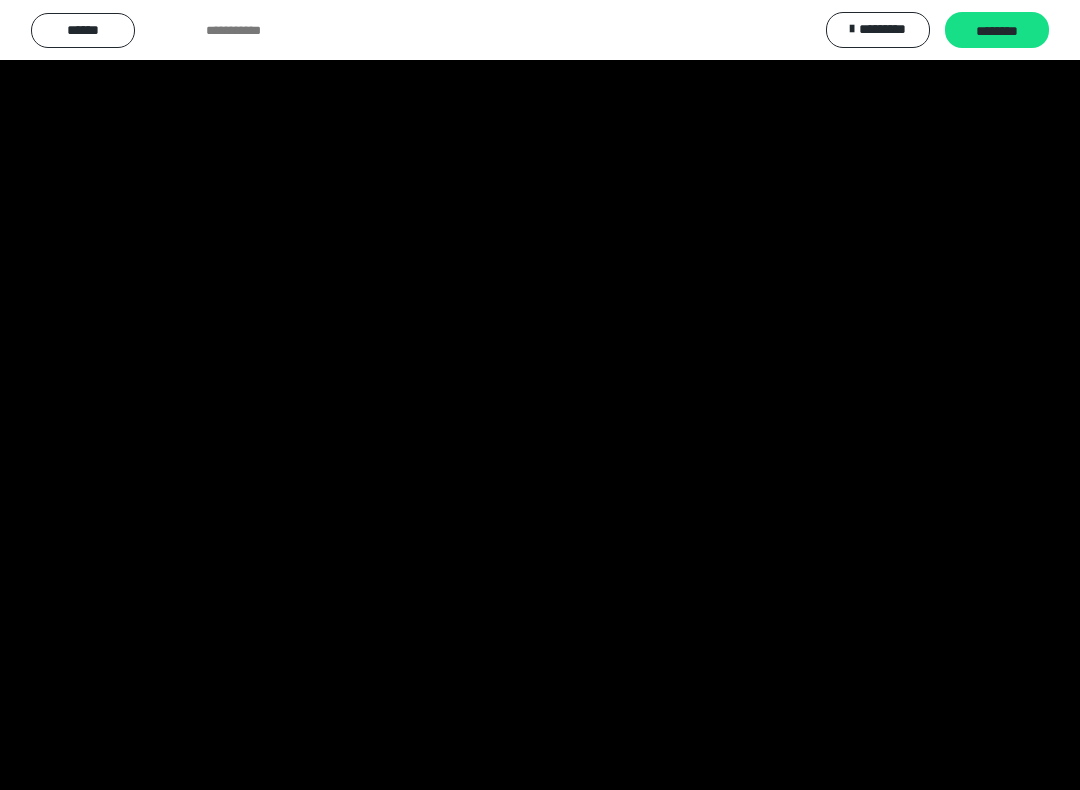 click at bounding box center [540, 395] 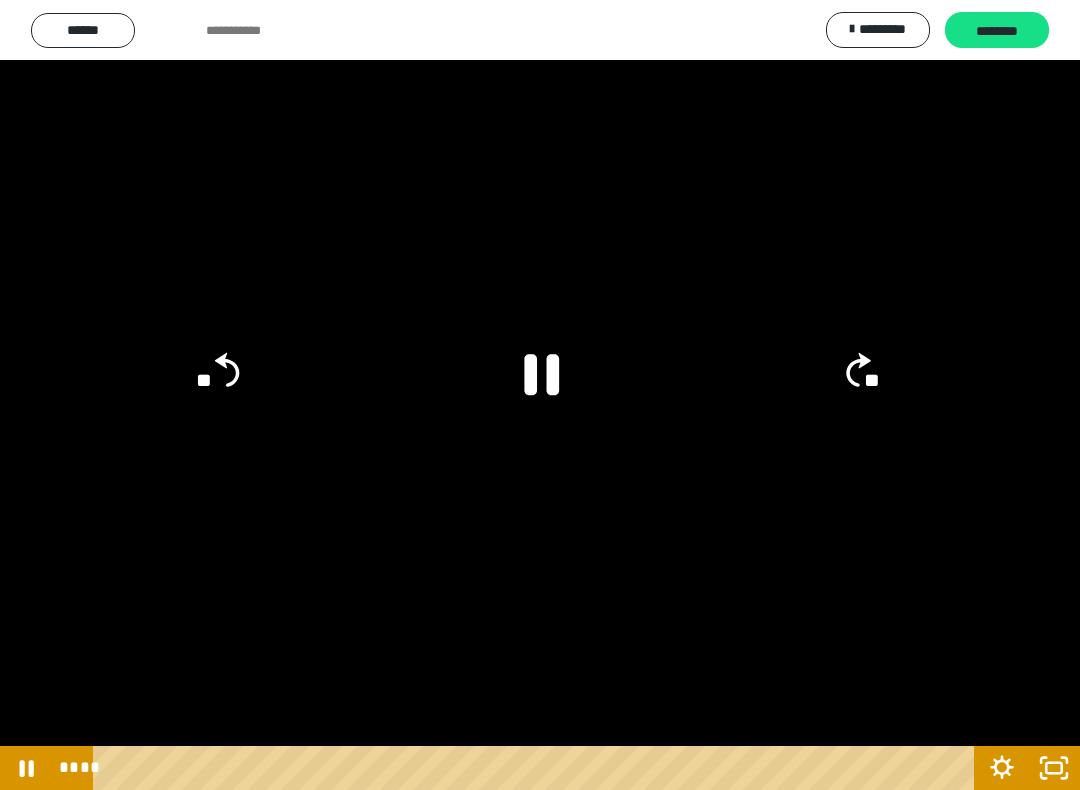 click 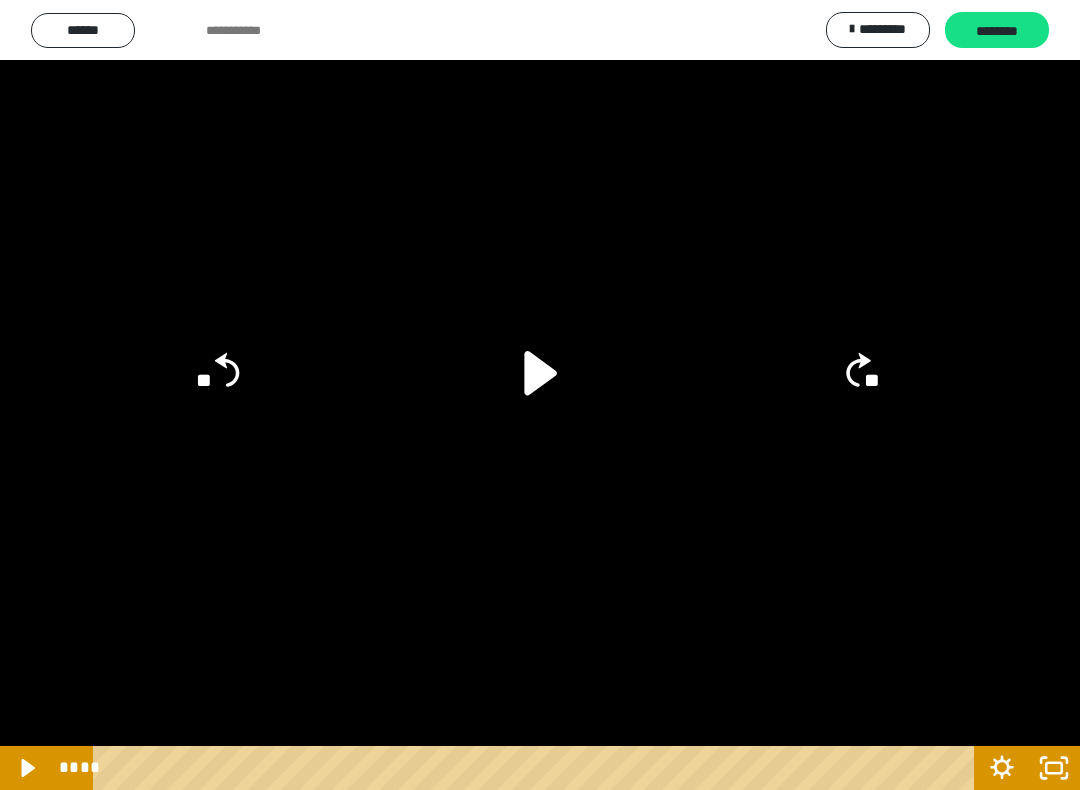 click 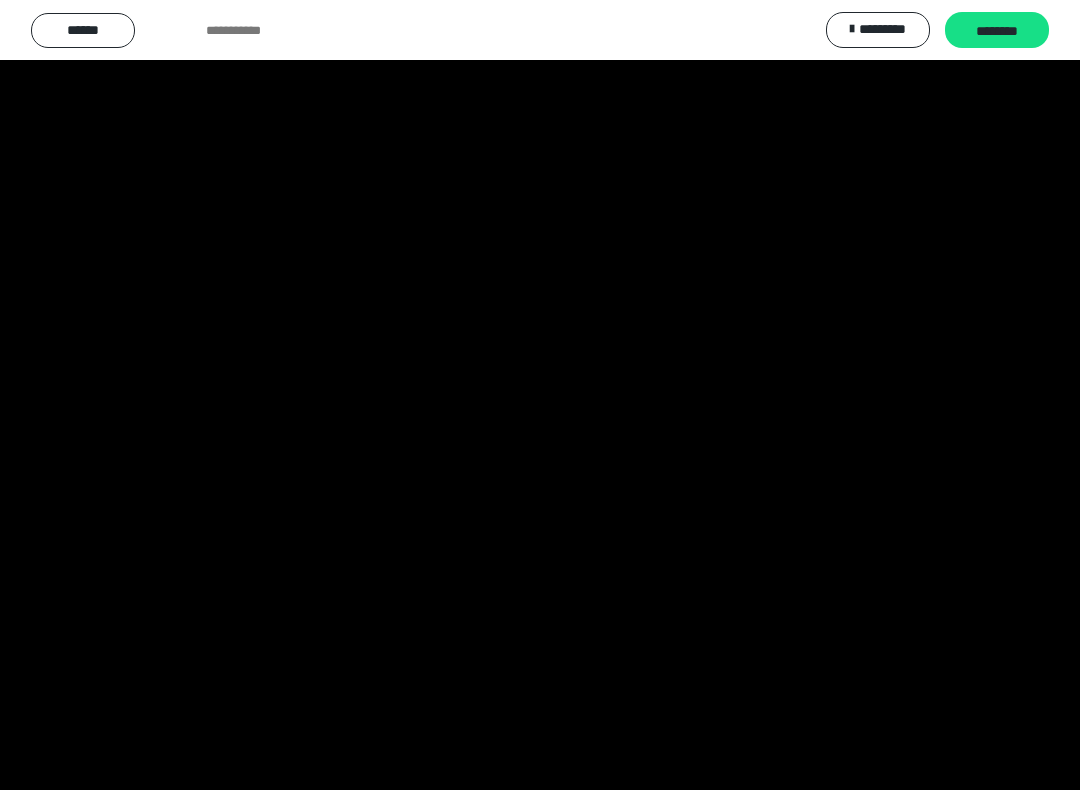 click at bounding box center (540, 395) 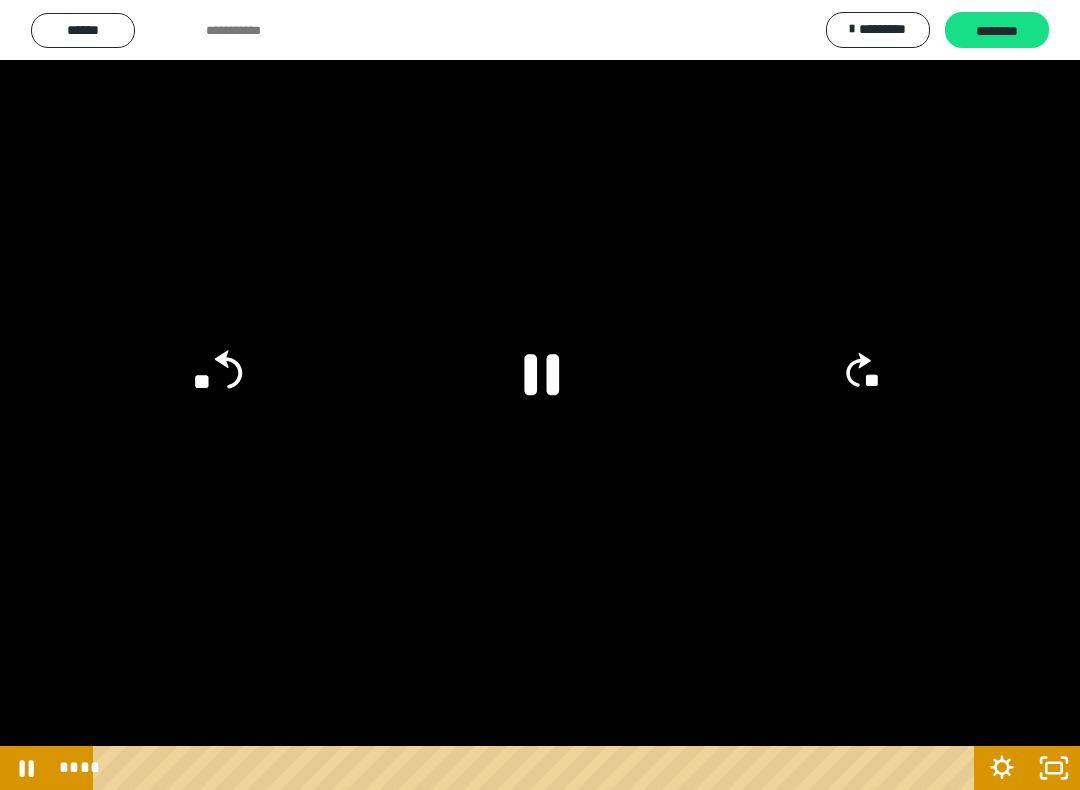 click on "**" 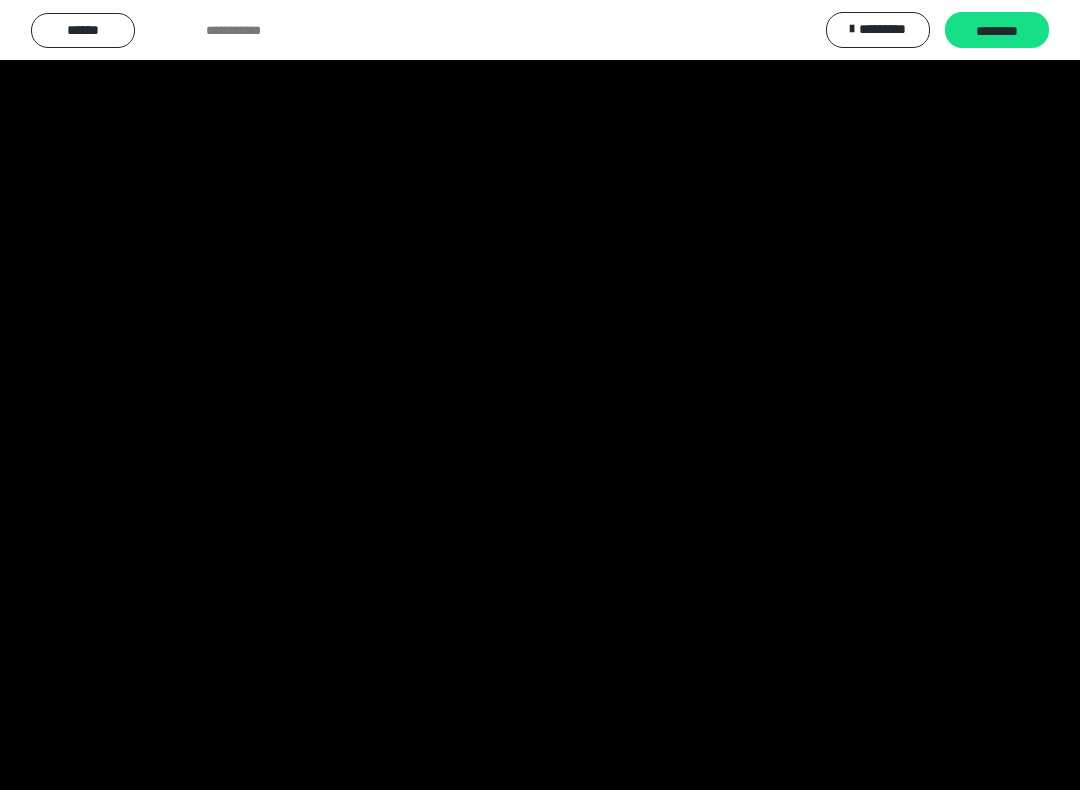 click at bounding box center (540, 395) 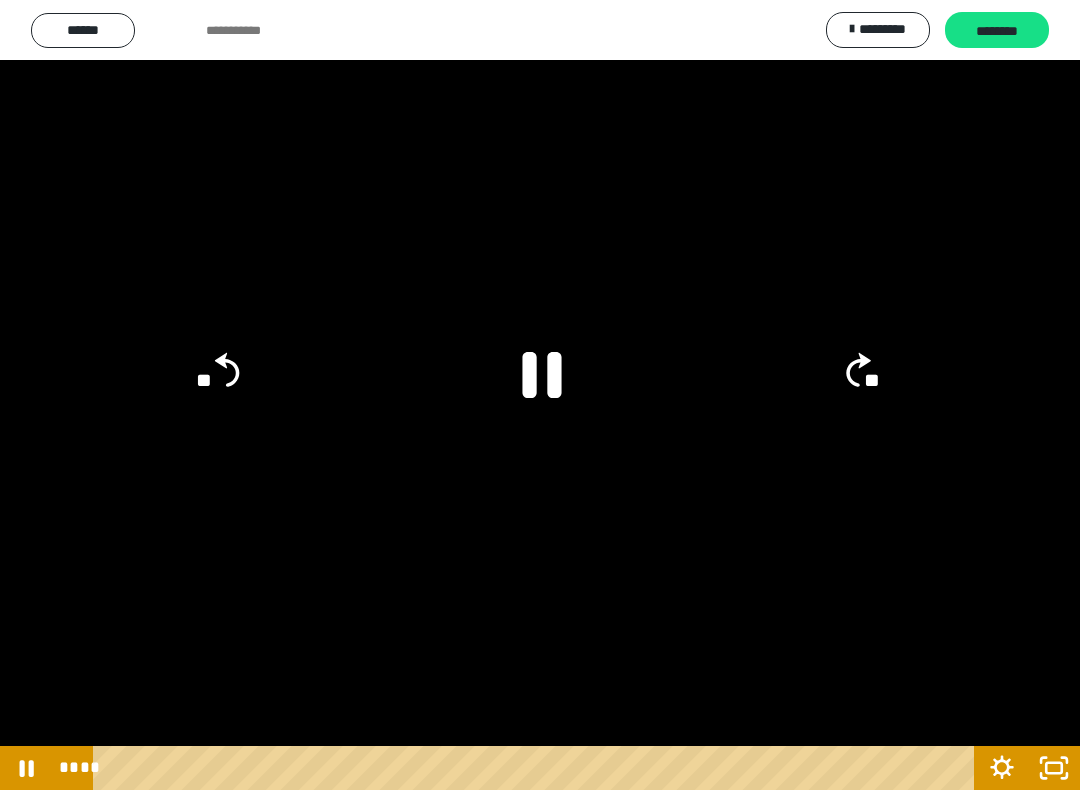 click 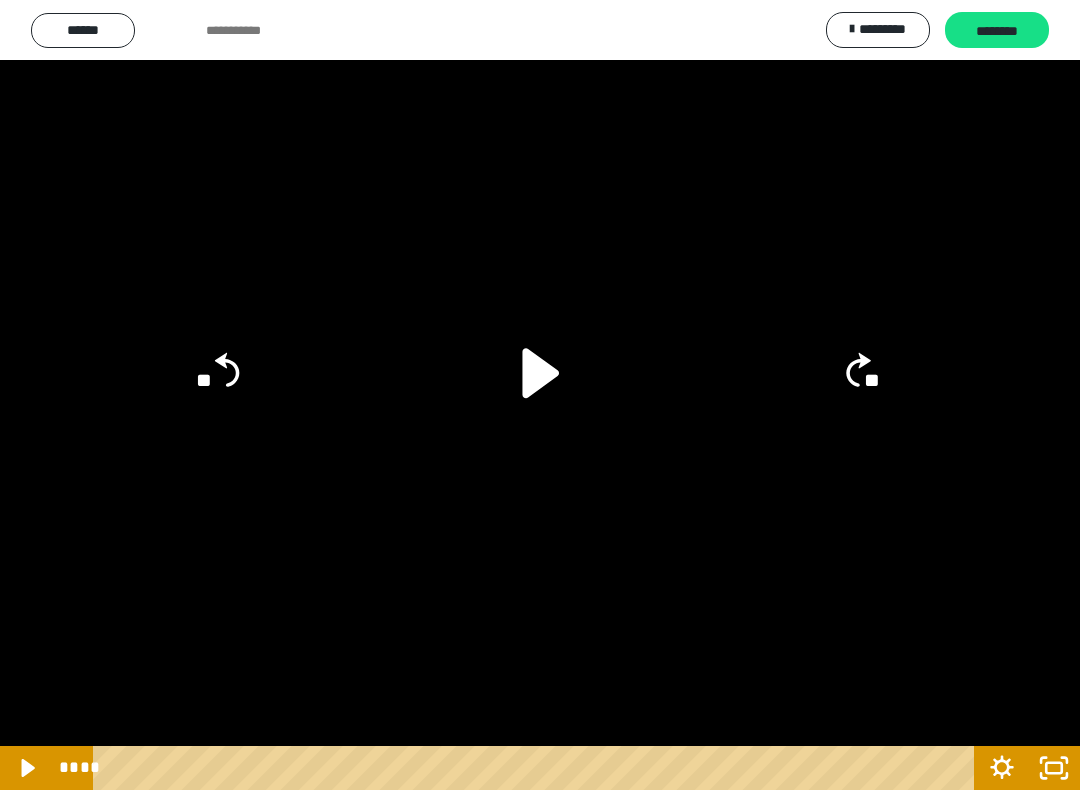 click 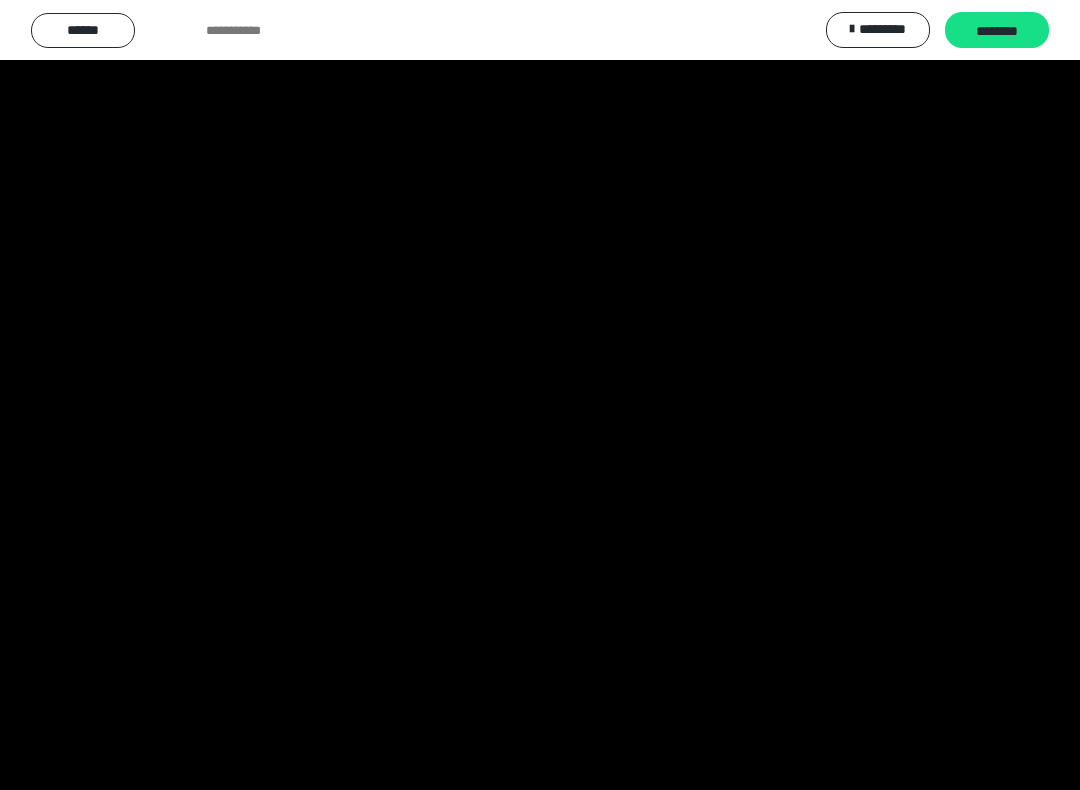 click at bounding box center (540, 395) 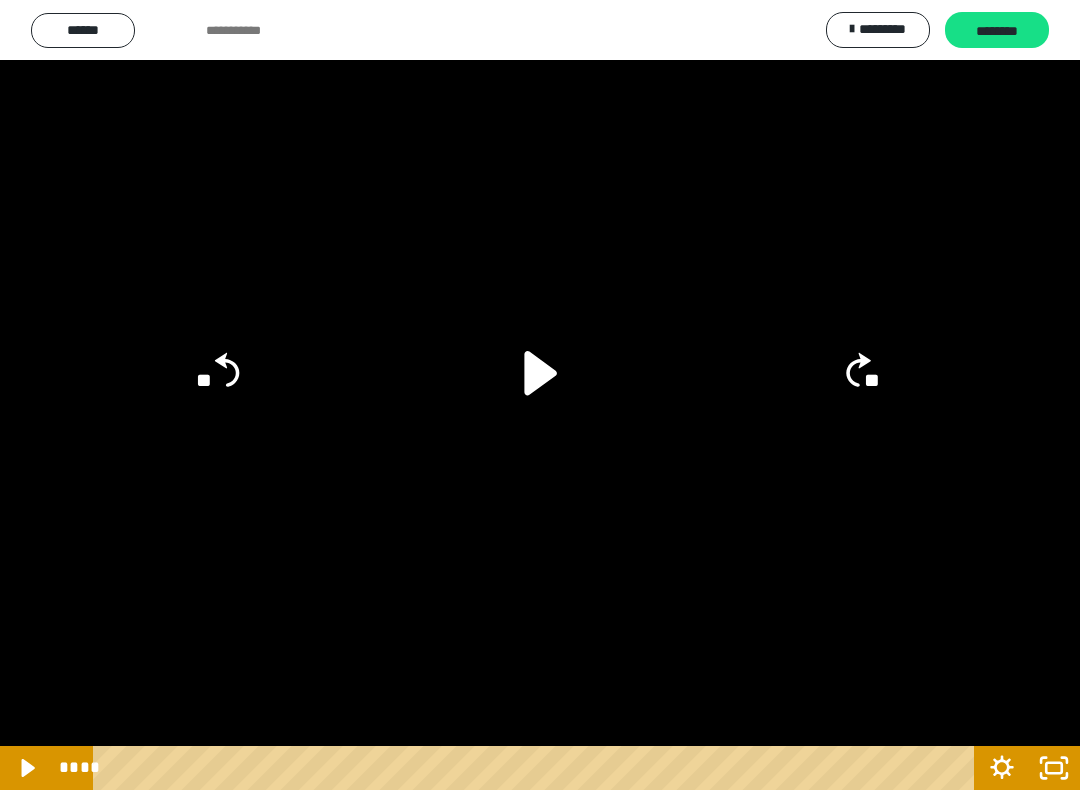 click at bounding box center (540, 395) 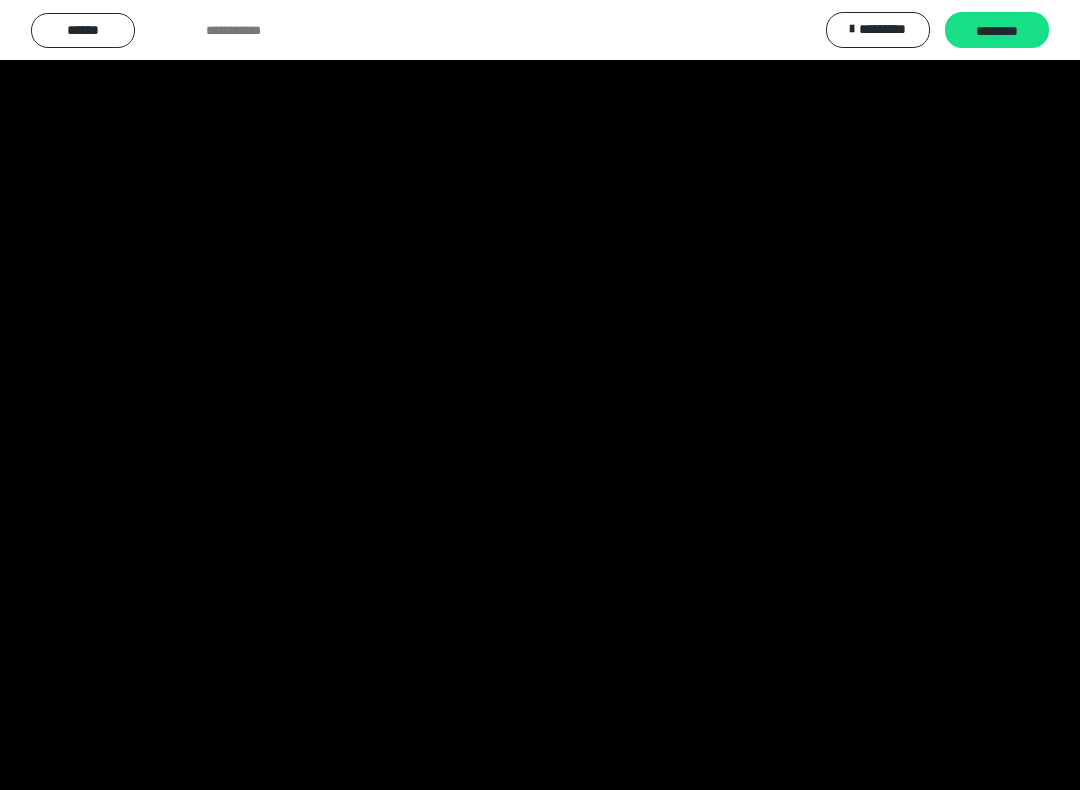 click at bounding box center [540, 395] 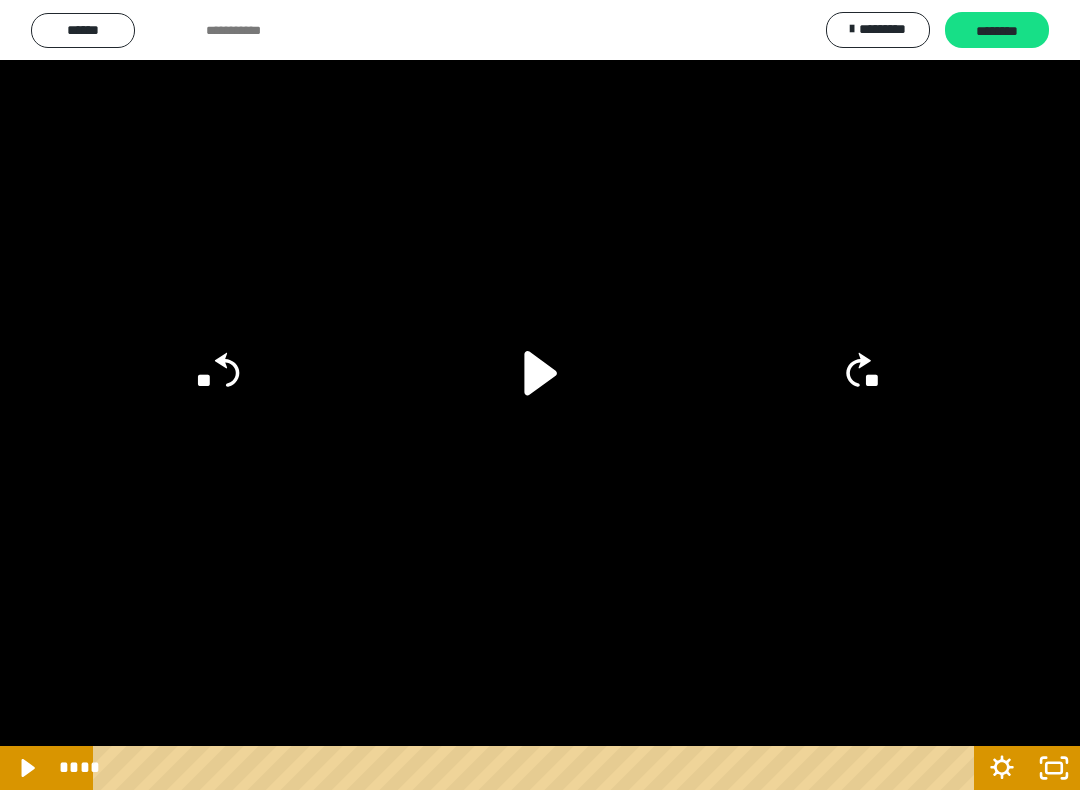 click 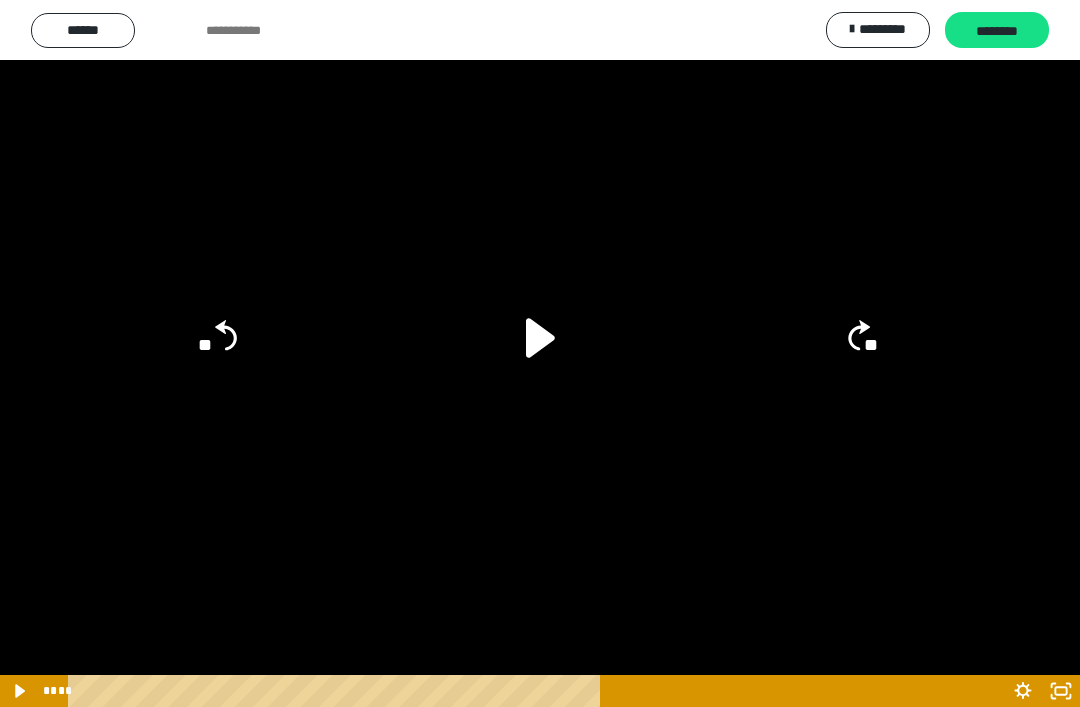 scroll, scrollTop: 207, scrollLeft: 0, axis: vertical 